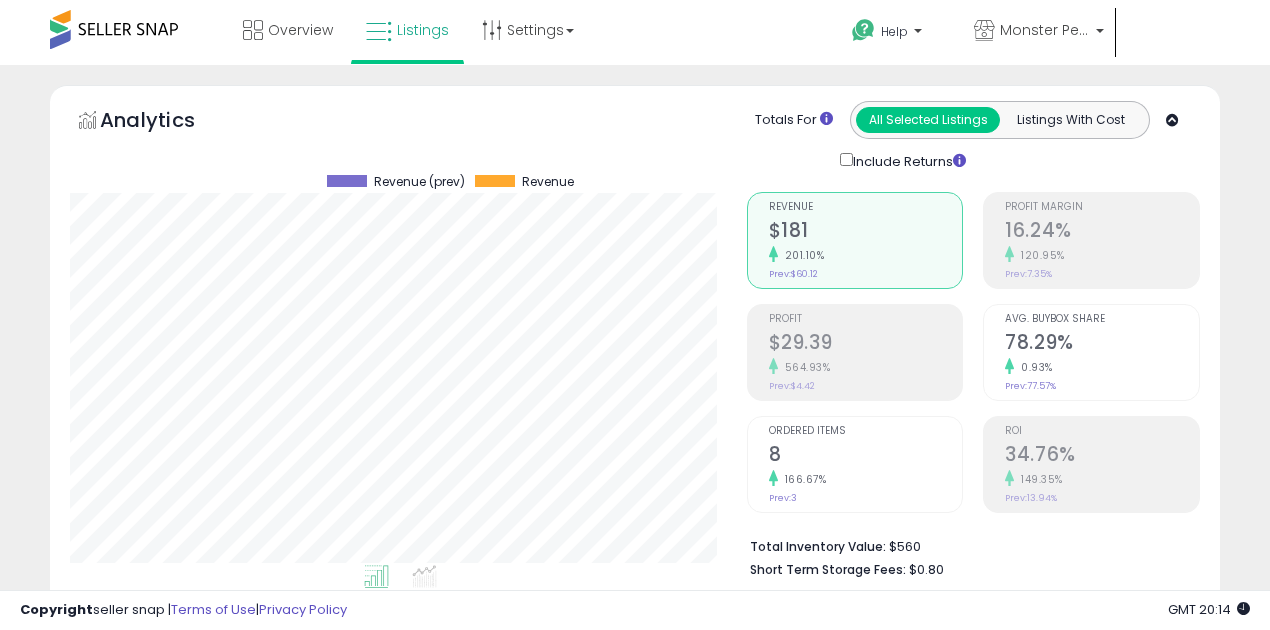 select on "**" 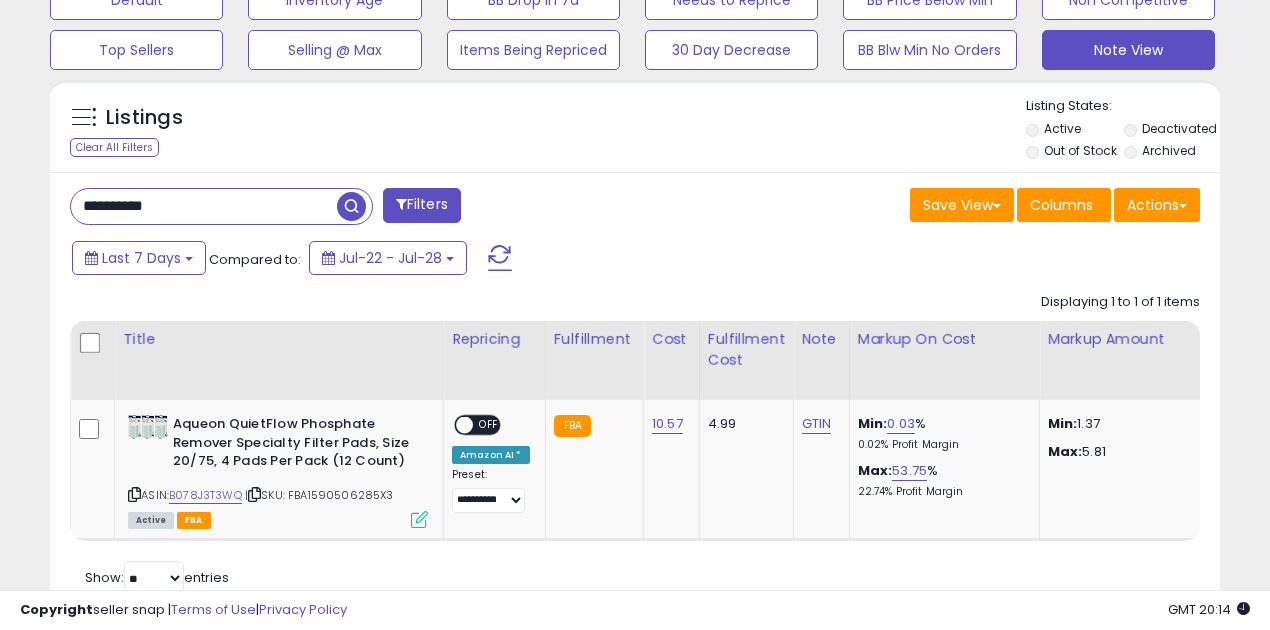 scroll, scrollTop: 999590, scrollLeft: 999323, axis: both 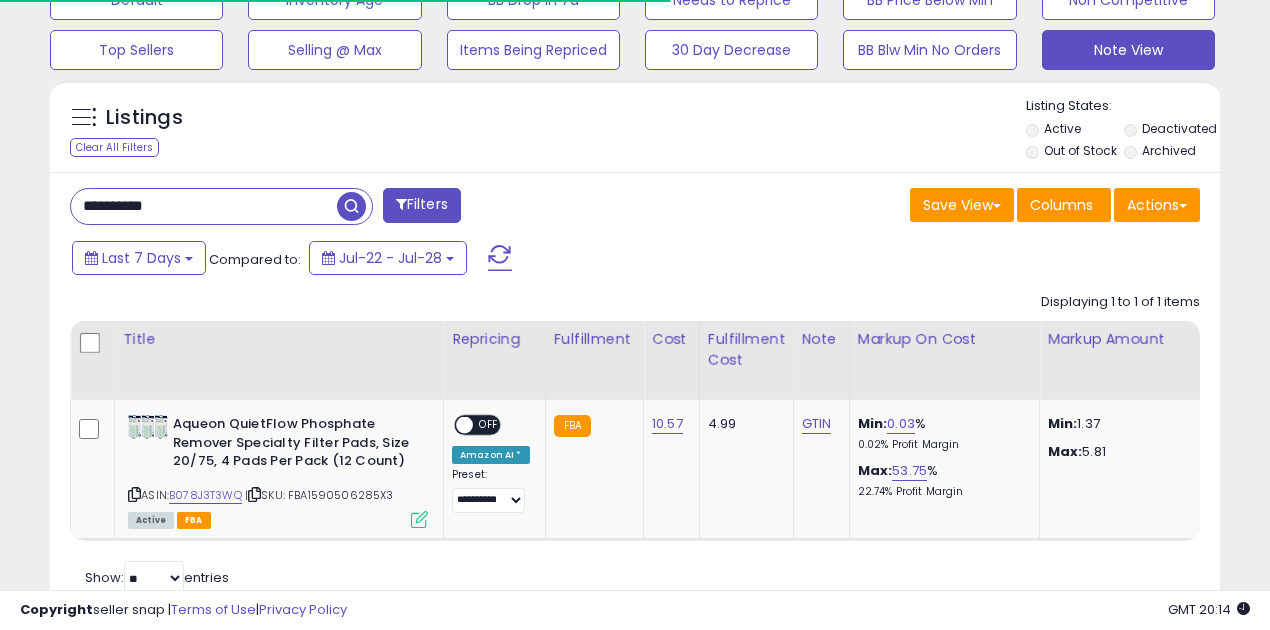 click on "**********" at bounding box center [204, 206] 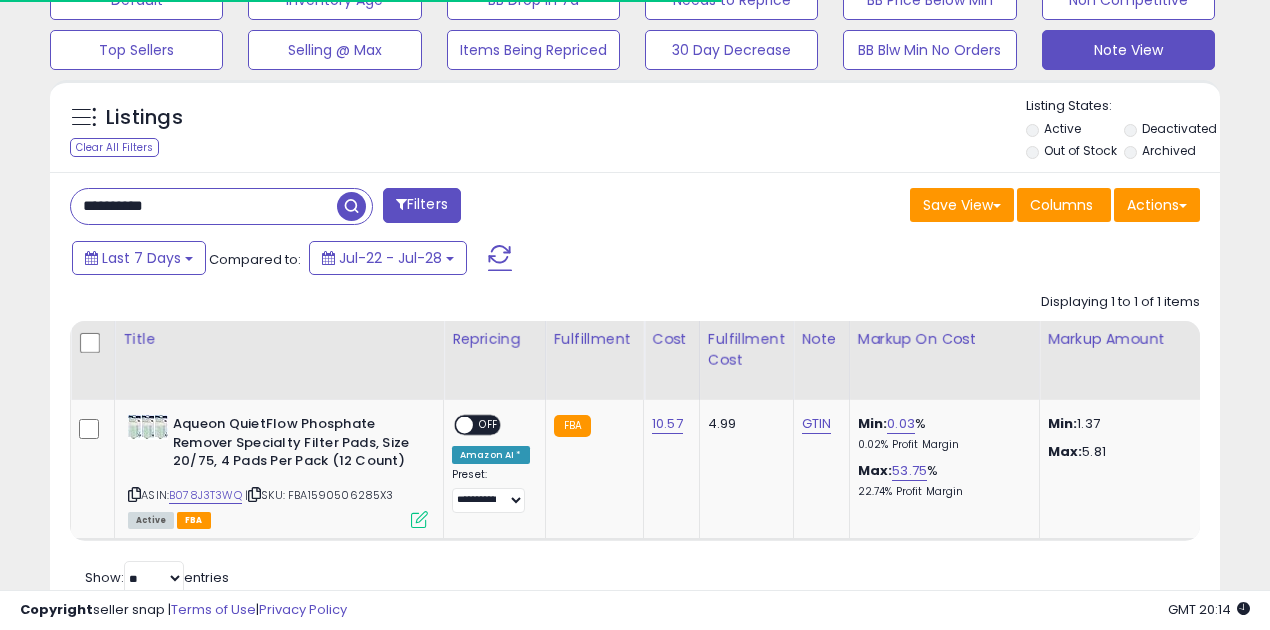 click on "**********" at bounding box center (204, 206) 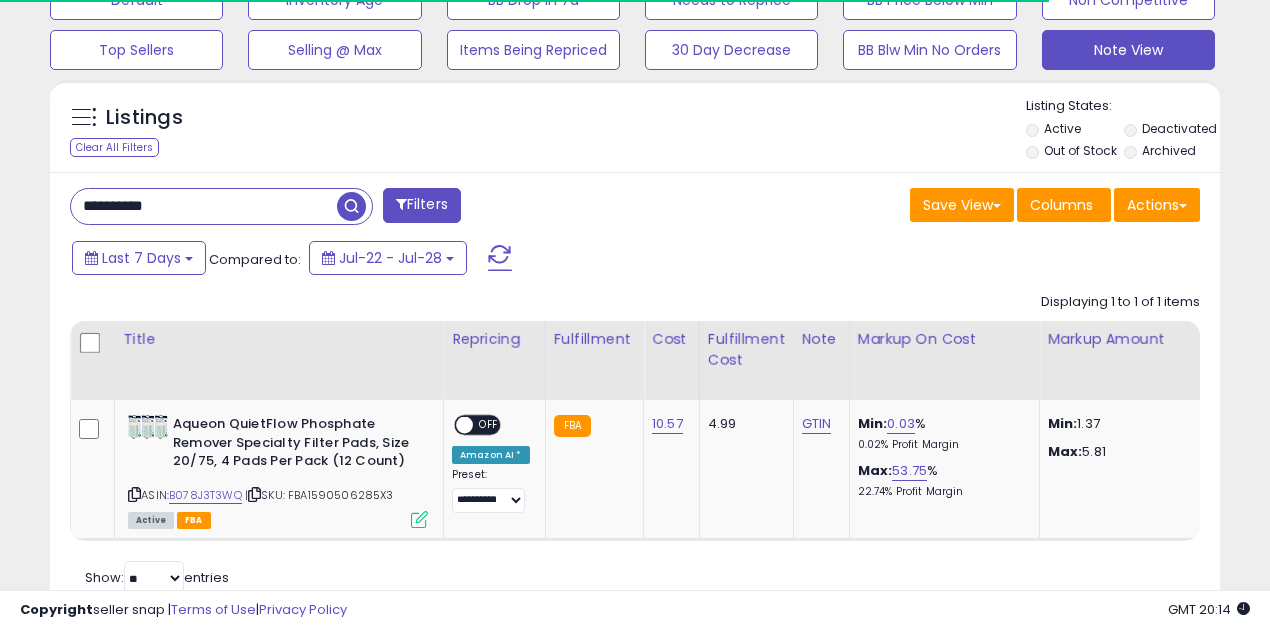 click at bounding box center (351, 206) 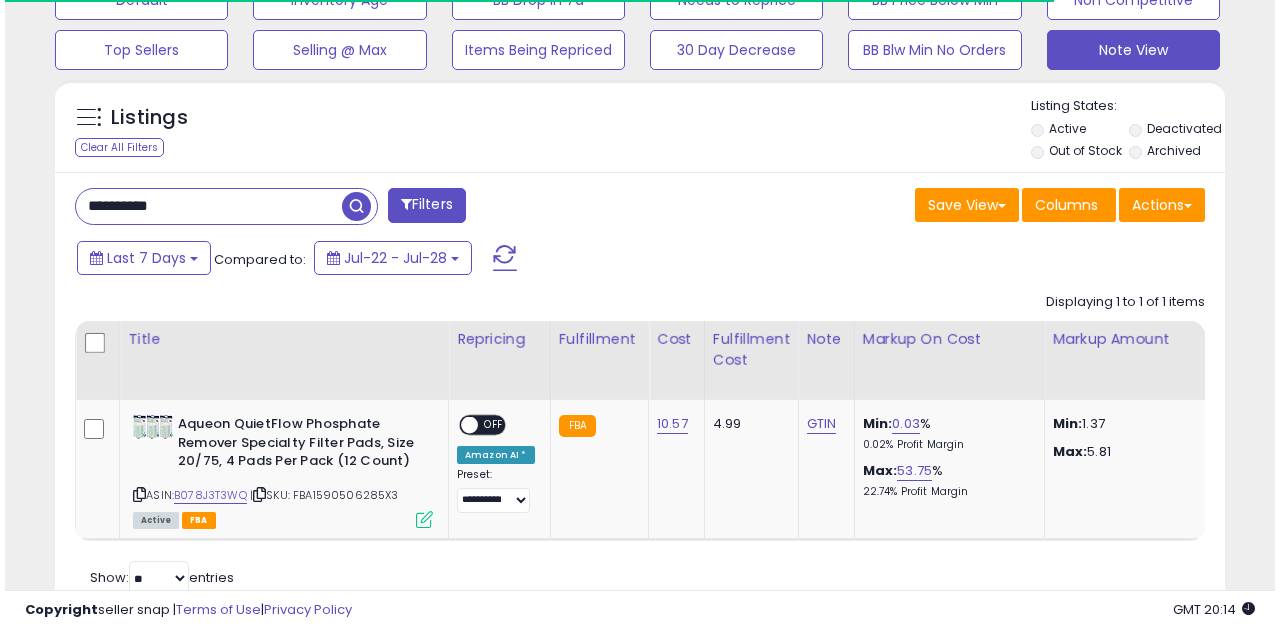 scroll, scrollTop: 583, scrollLeft: 0, axis: vertical 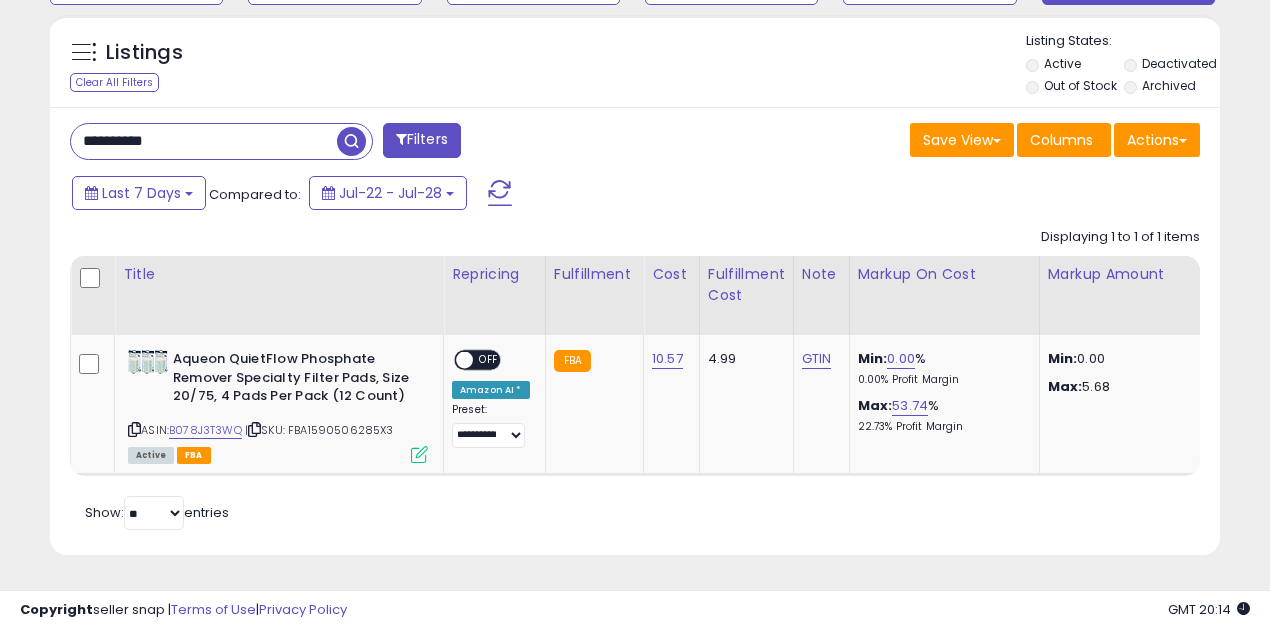 click on "**********" at bounding box center (204, 141) 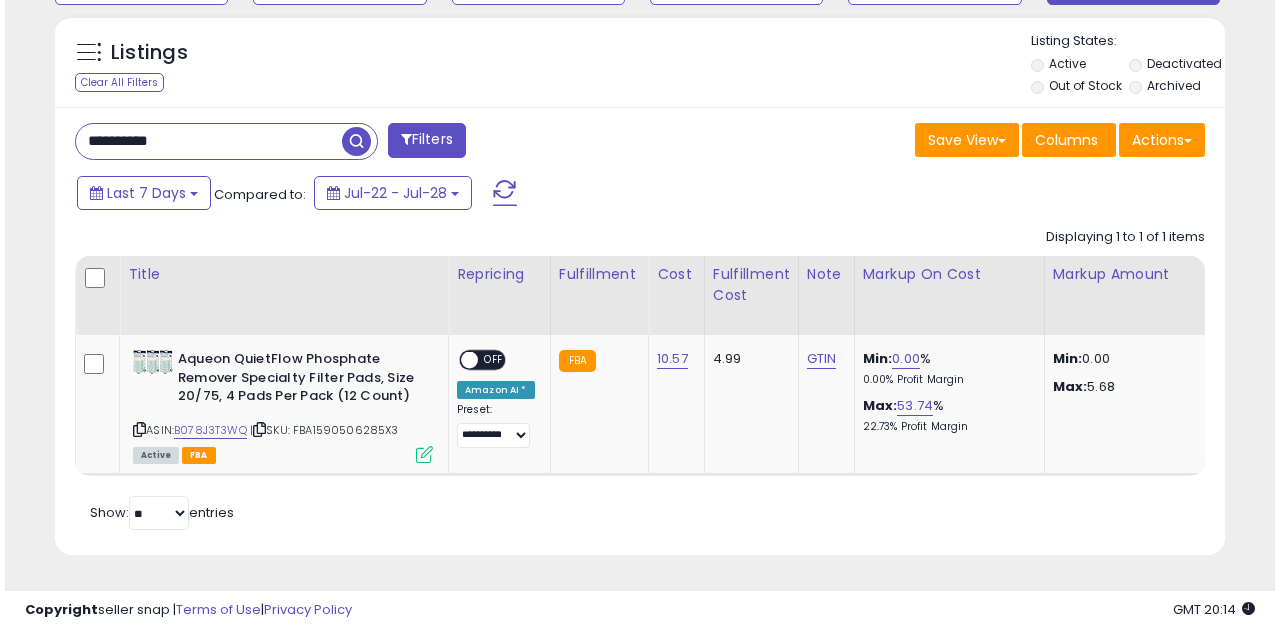 scroll 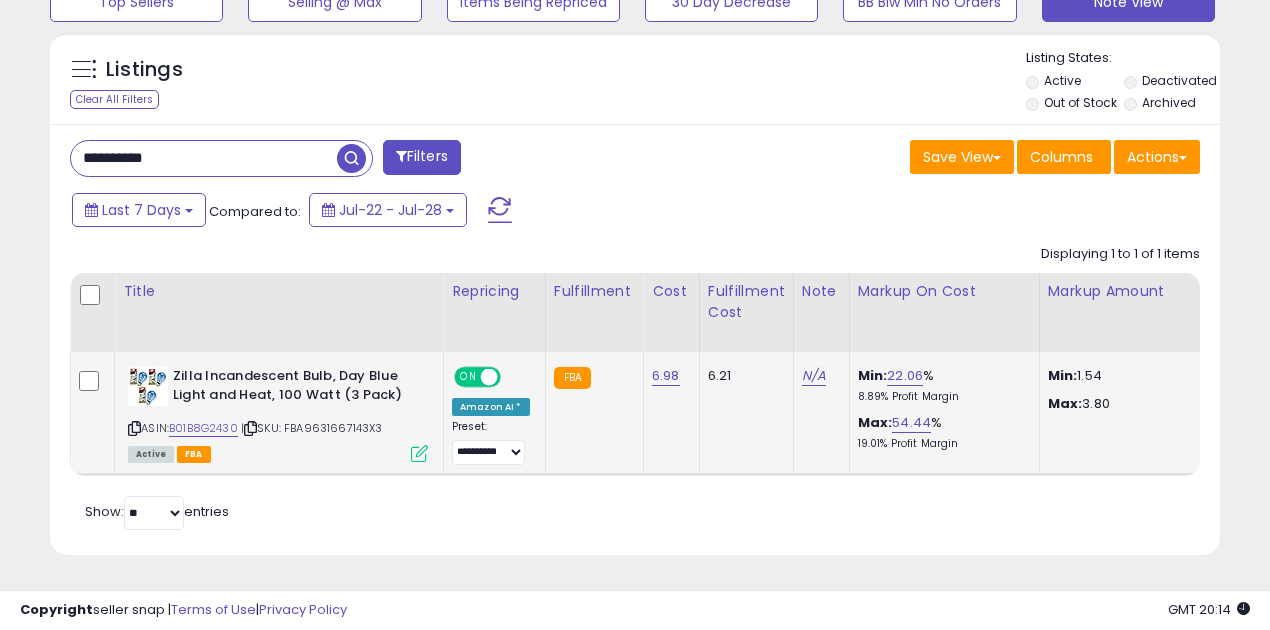click at bounding box center (489, 377) 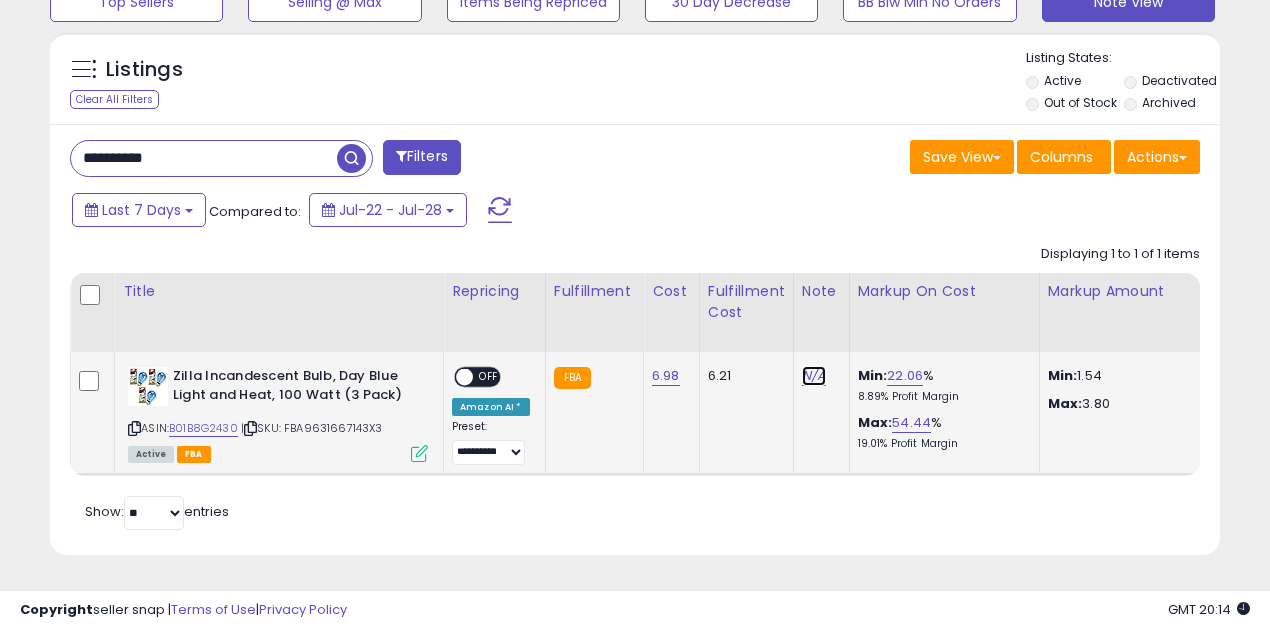click on "N/A" at bounding box center (814, 376) 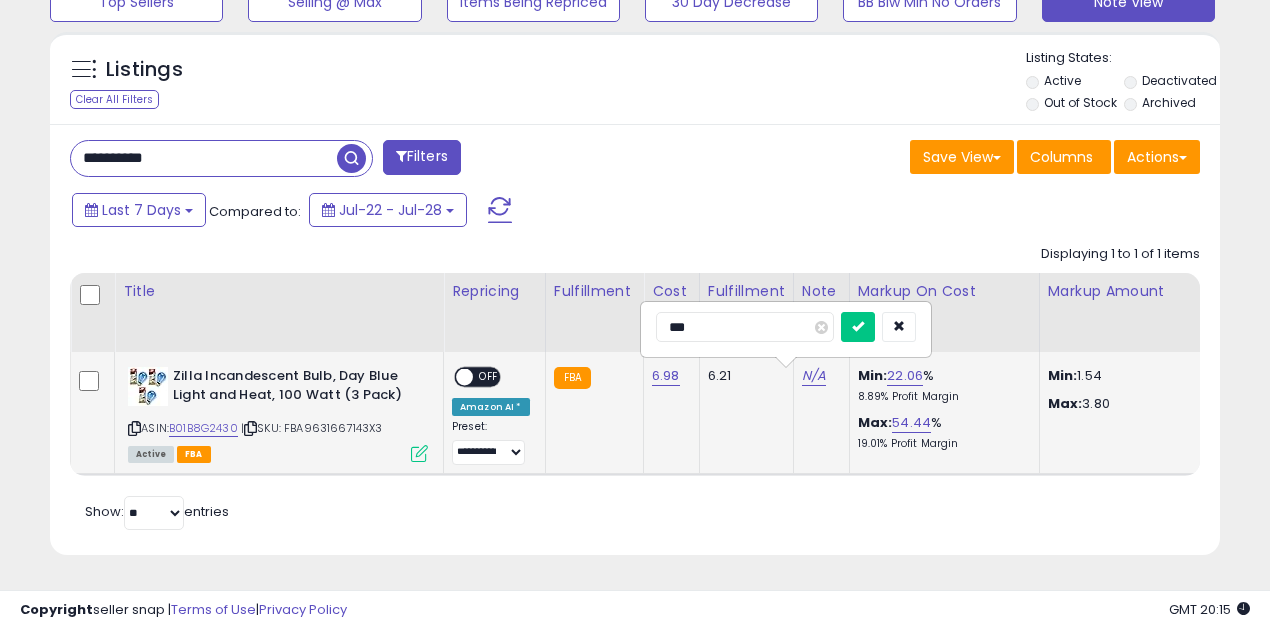 type on "****" 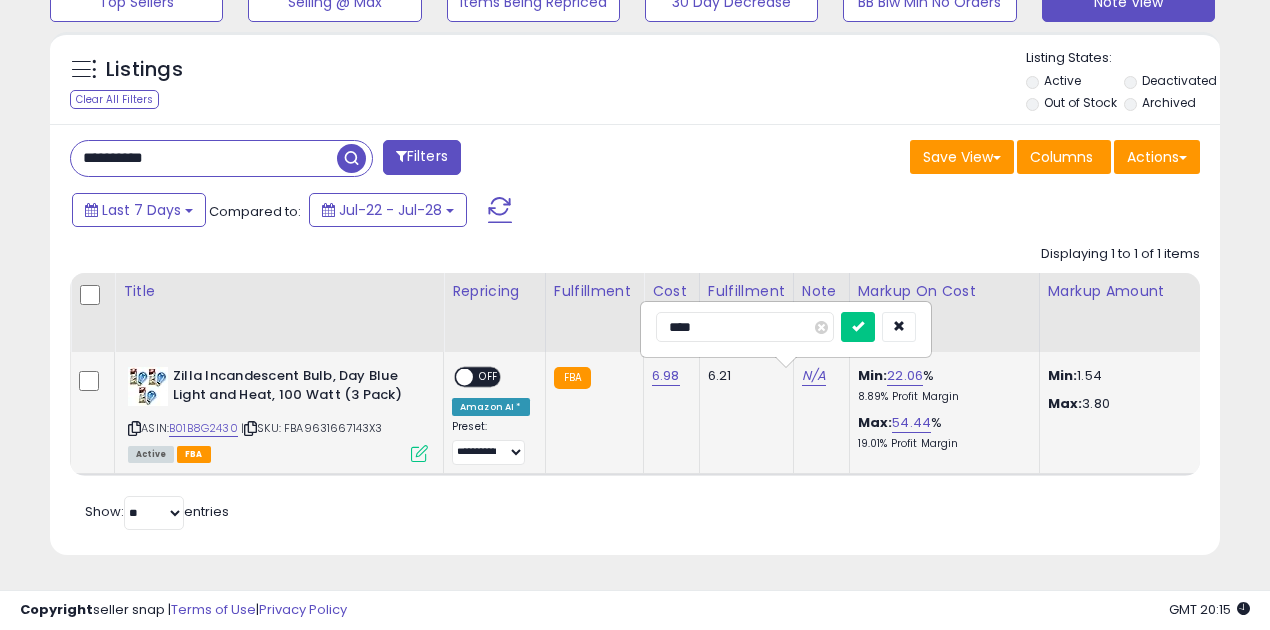 click at bounding box center (858, 327) 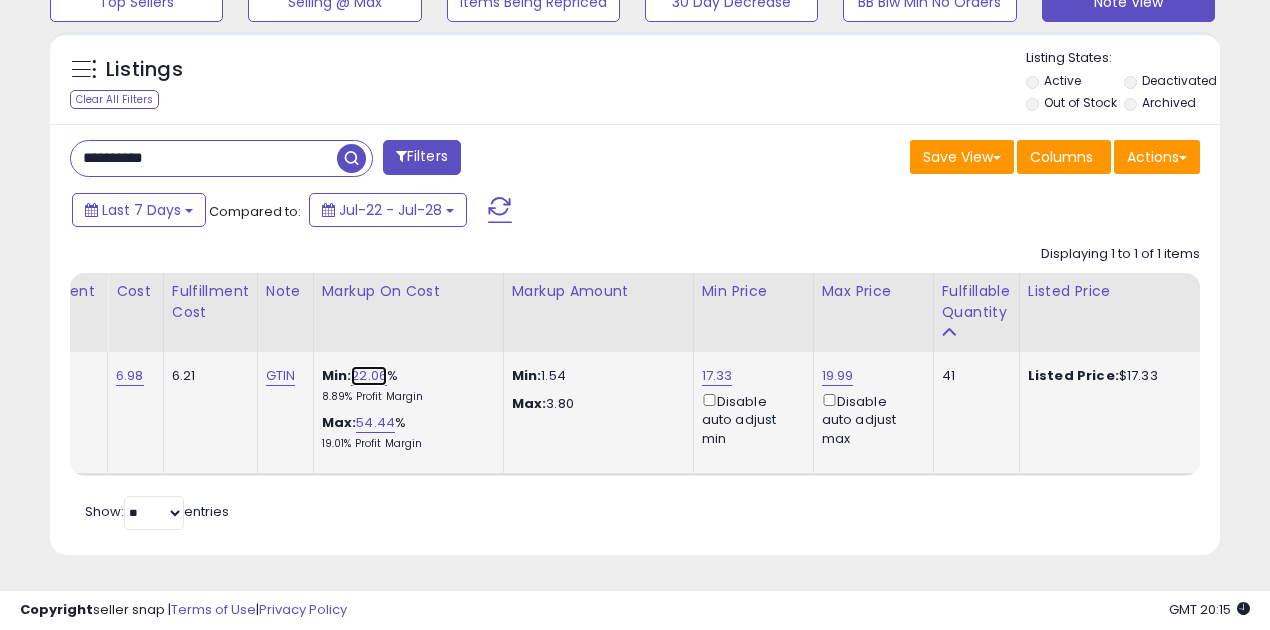 click on "22.06" at bounding box center [369, 376] 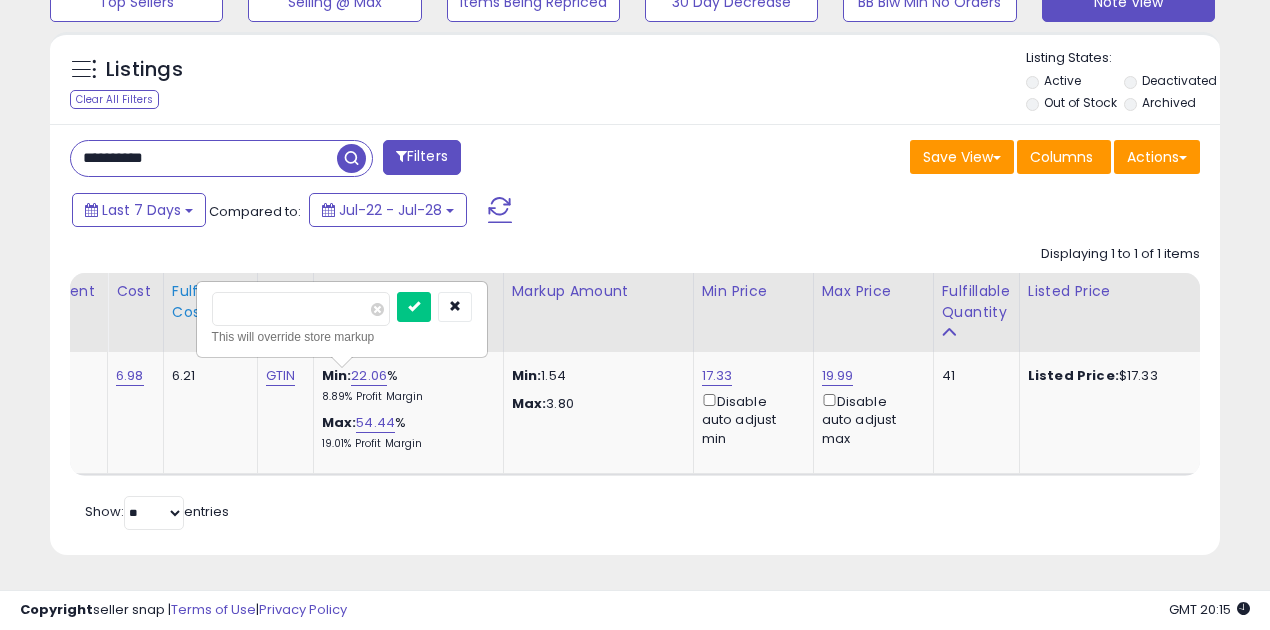drag, startPoint x: 292, startPoint y: 298, endPoint x: 165, endPoint y: 298, distance: 127 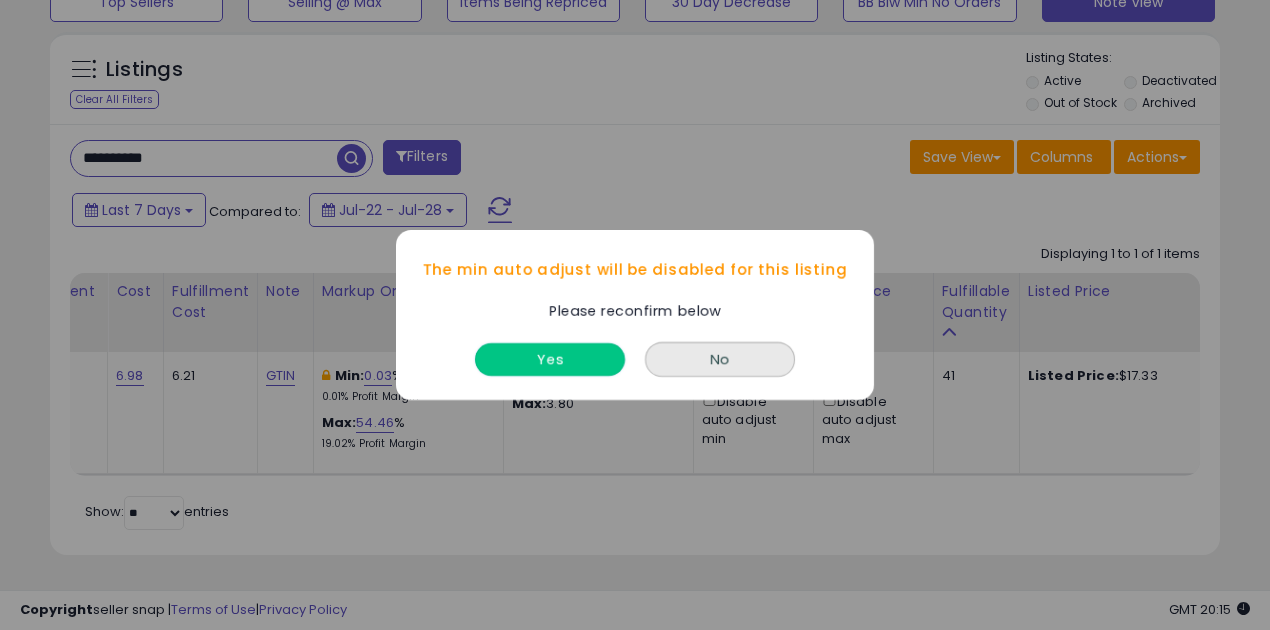 click on "Yes" at bounding box center (550, 359) 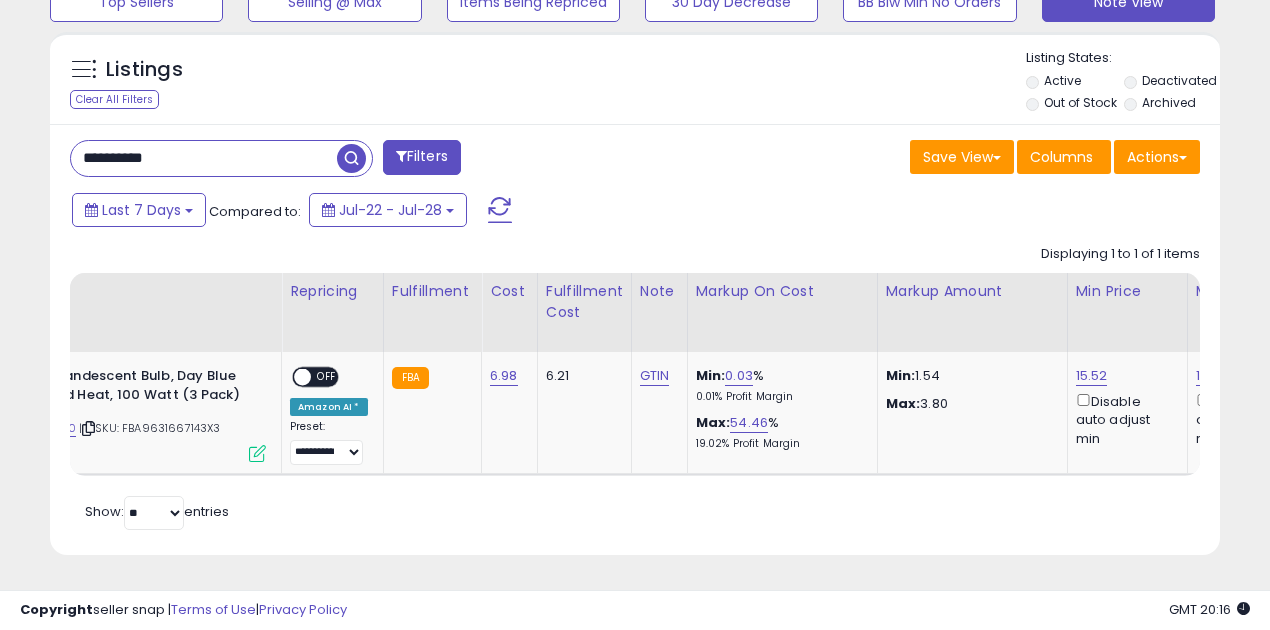 click on "**********" at bounding box center [204, 158] 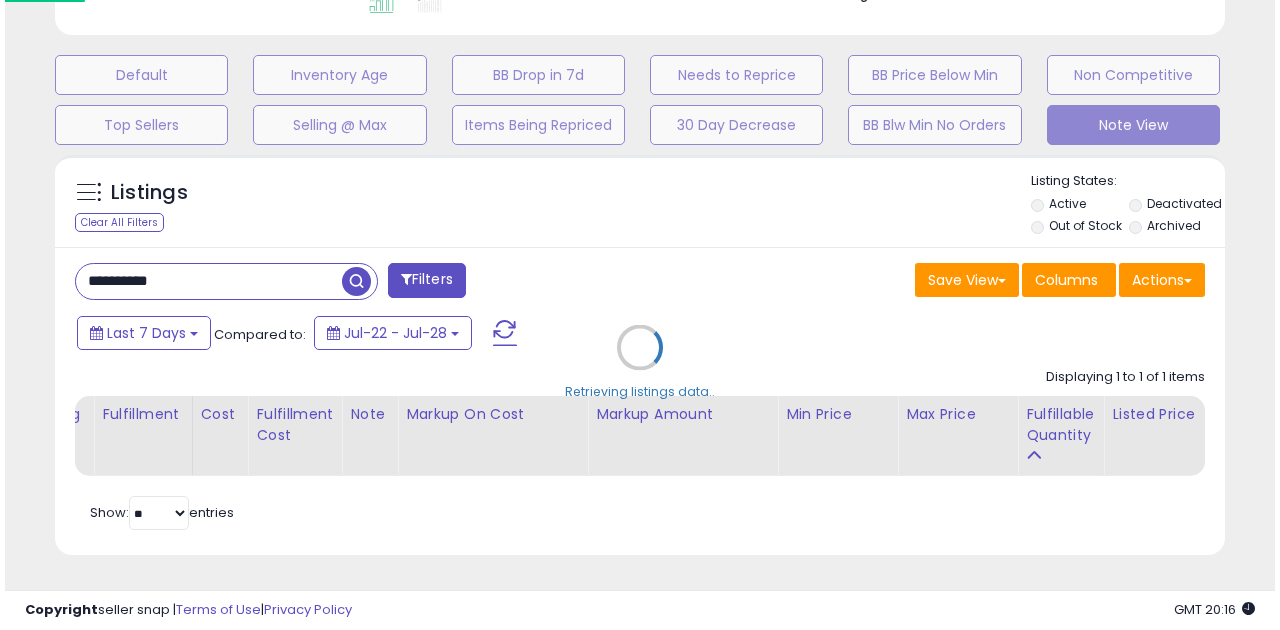 scroll, scrollTop: 583, scrollLeft: 0, axis: vertical 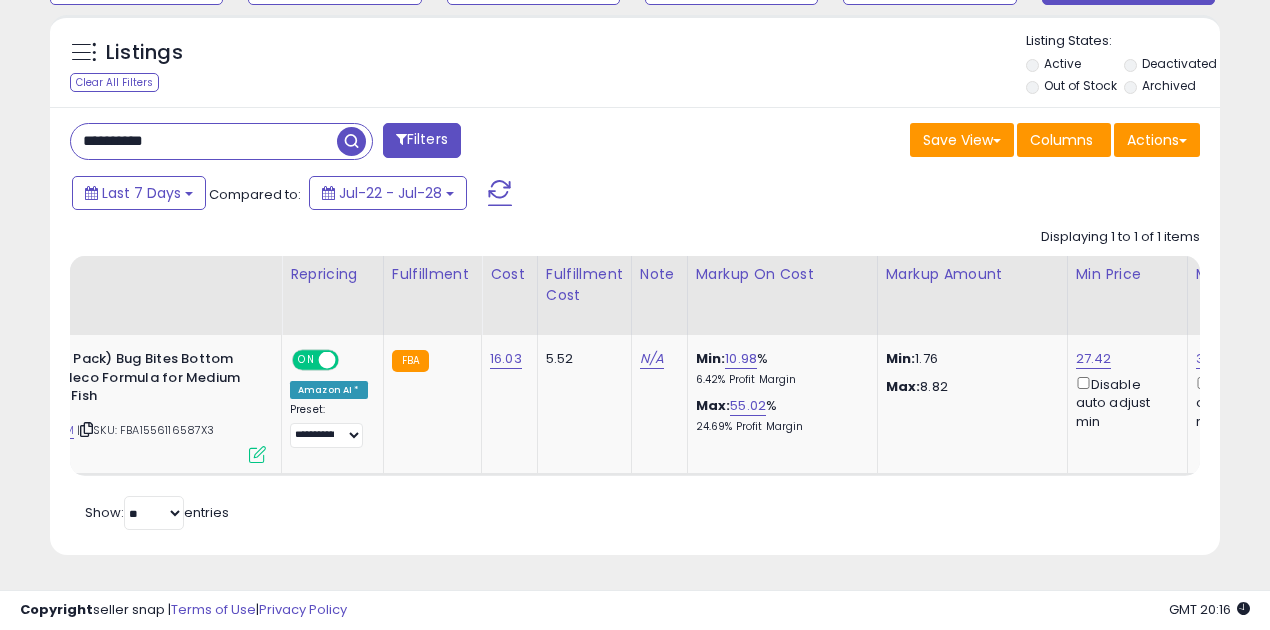 click on "**********" at bounding box center (204, 141) 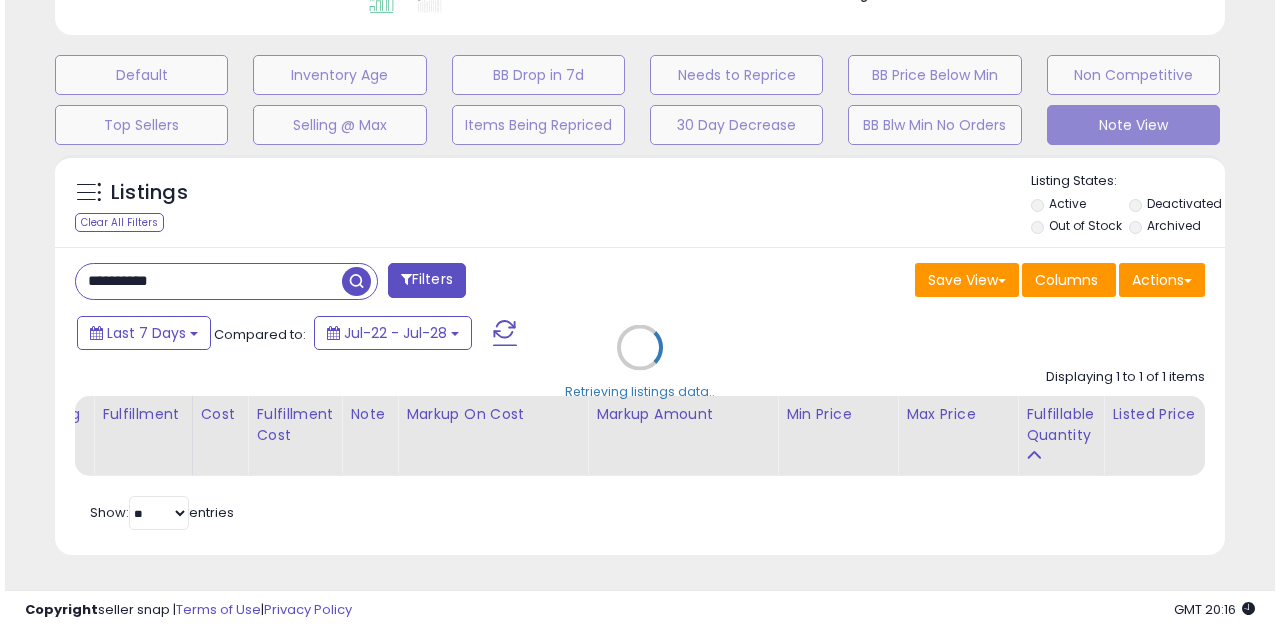 scroll, scrollTop: 583, scrollLeft: 0, axis: vertical 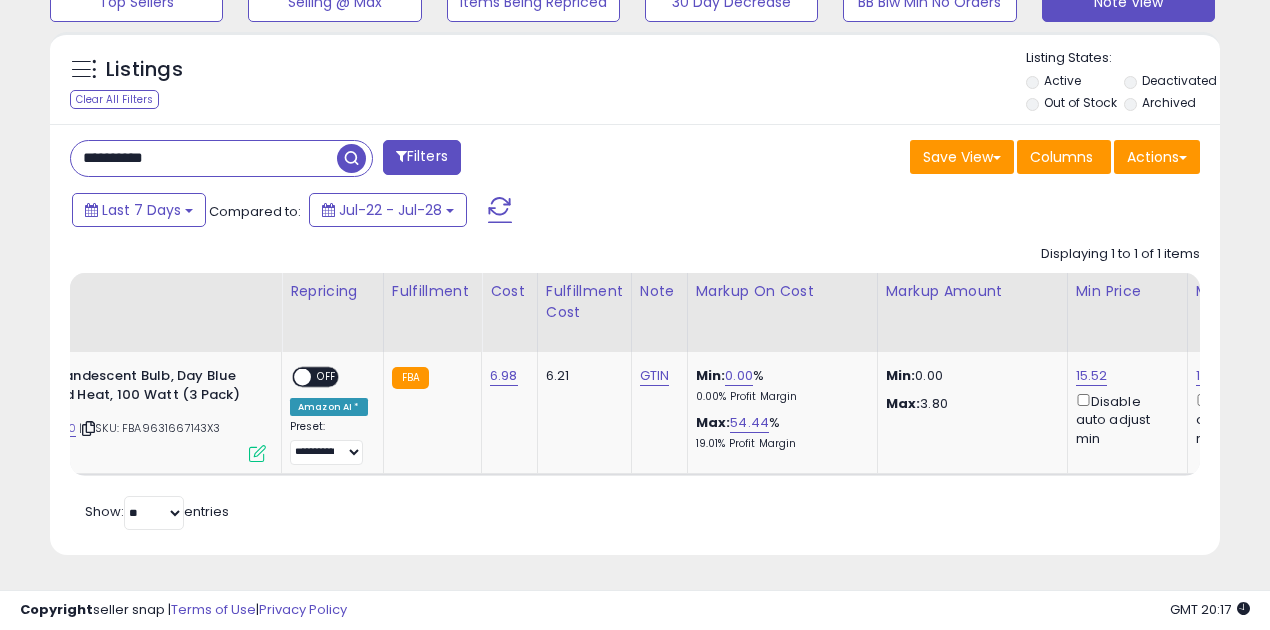 click on "**********" at bounding box center (204, 158) 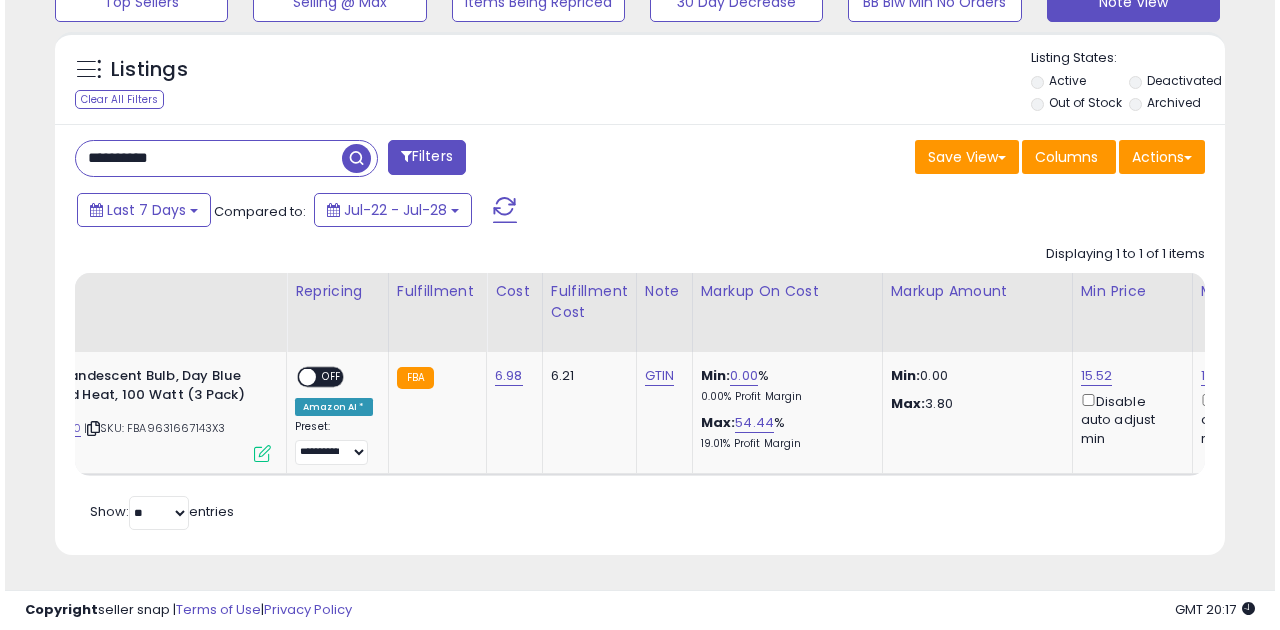 scroll, scrollTop: 583, scrollLeft: 0, axis: vertical 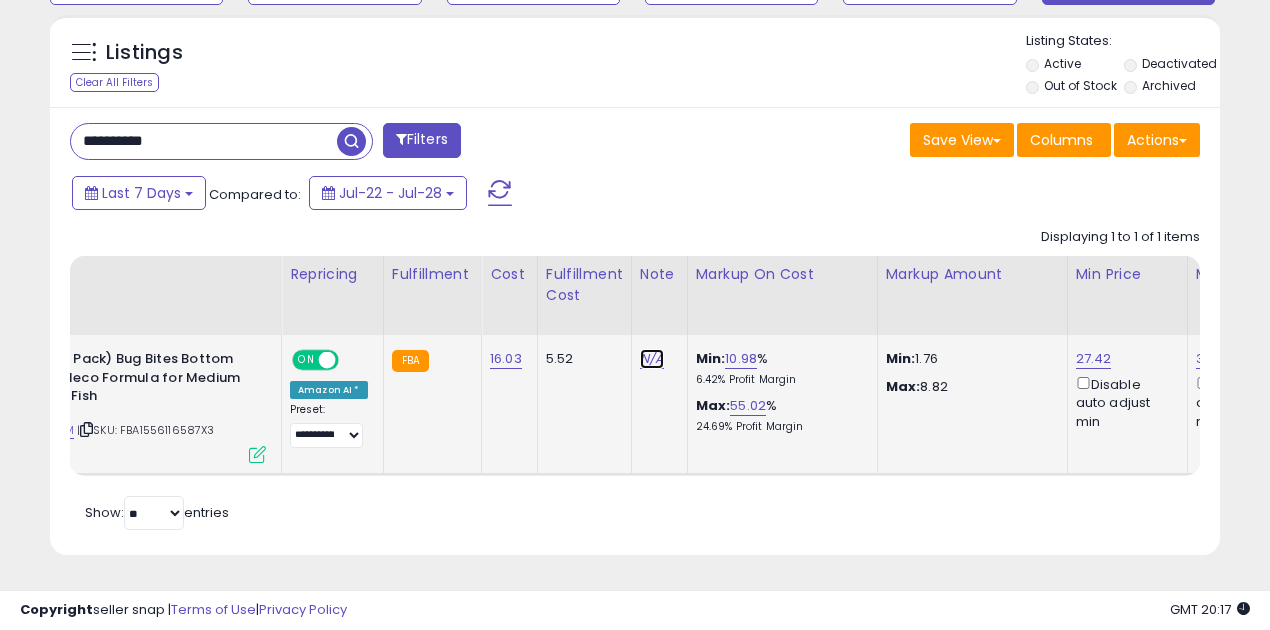 click on "N/A" at bounding box center [652, 359] 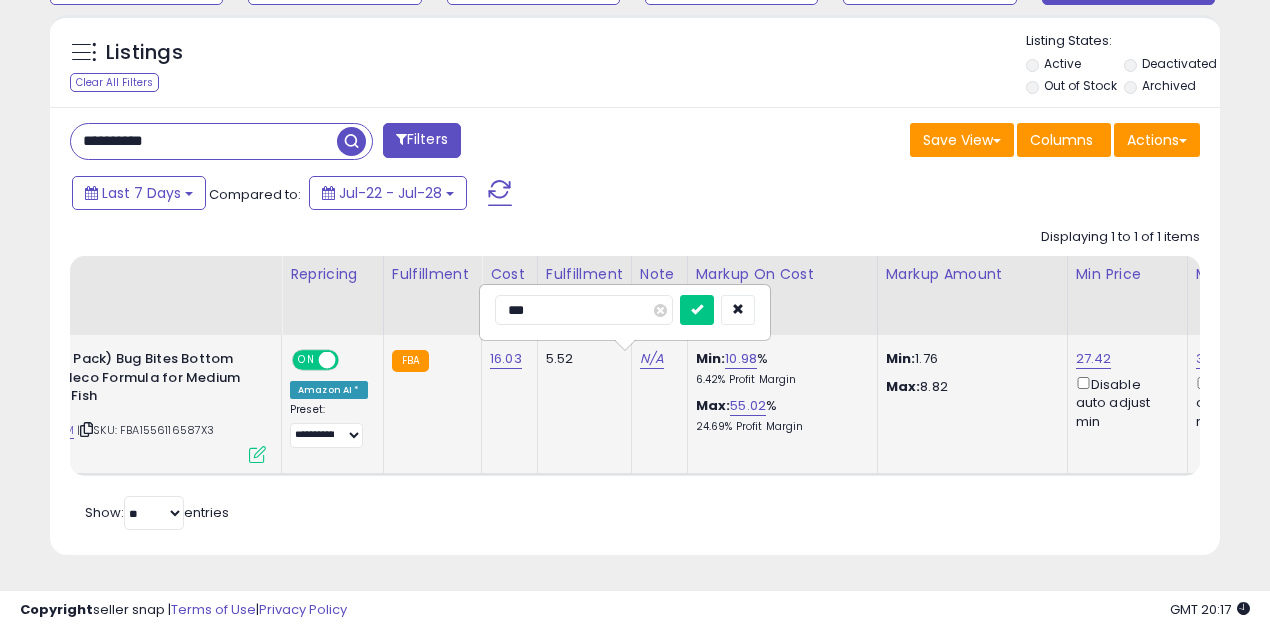 type on "****" 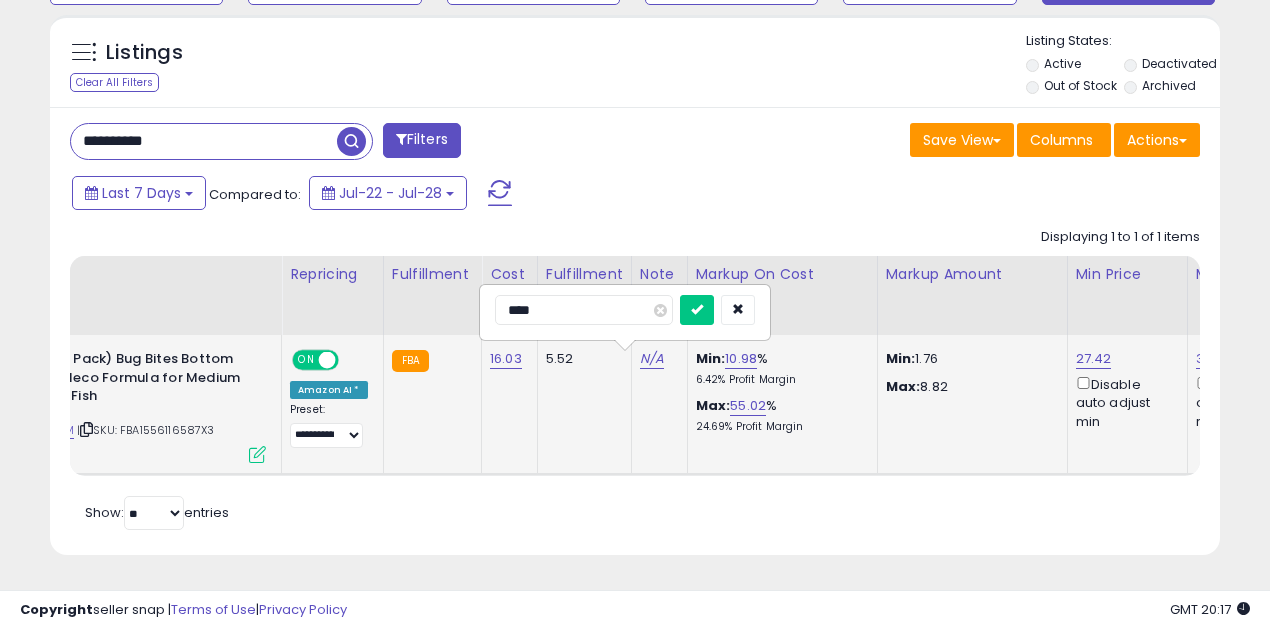 click at bounding box center [697, 310] 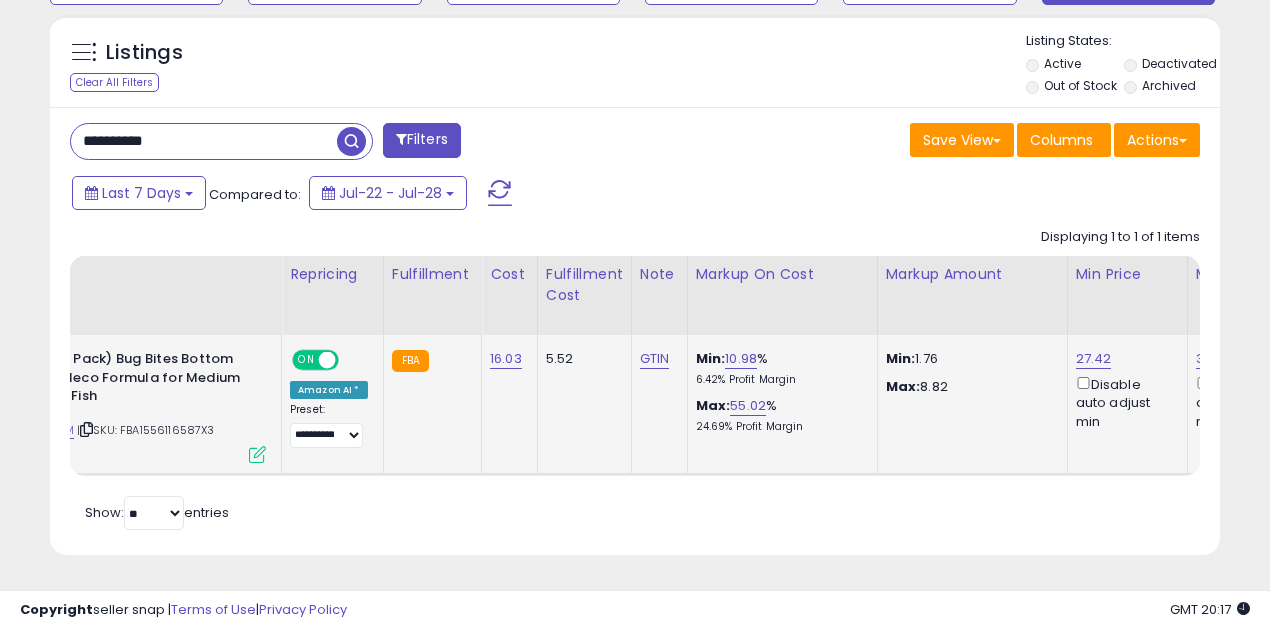 click at bounding box center [327, 360] 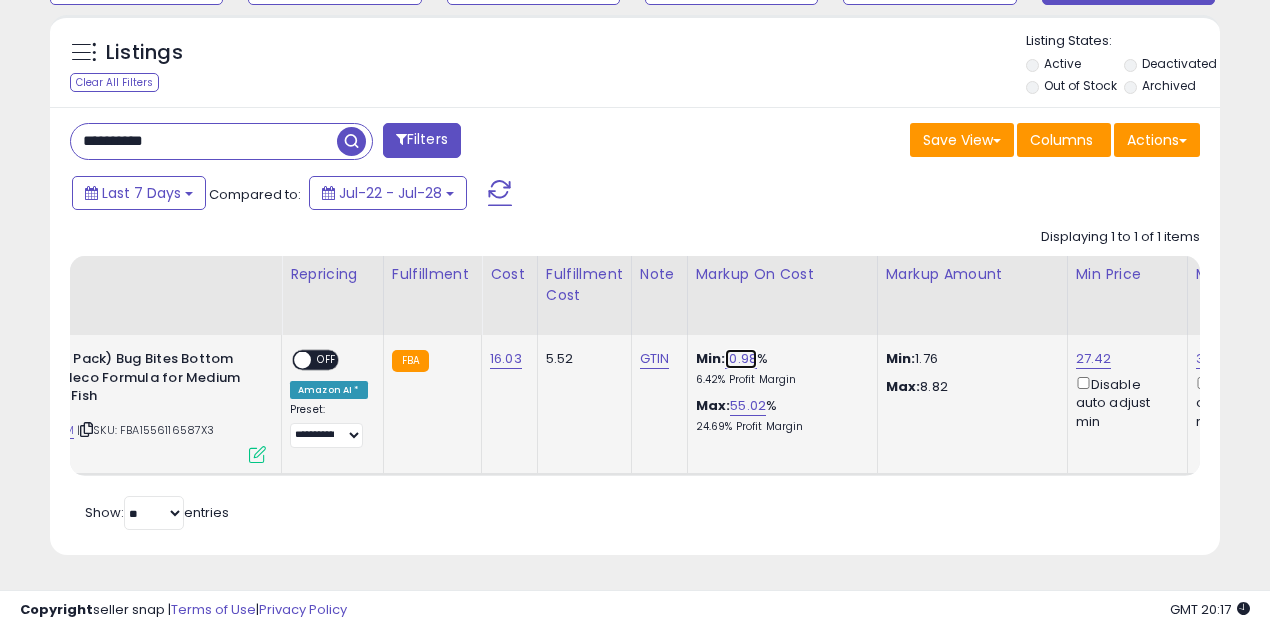 click on "10.98" at bounding box center (741, 359) 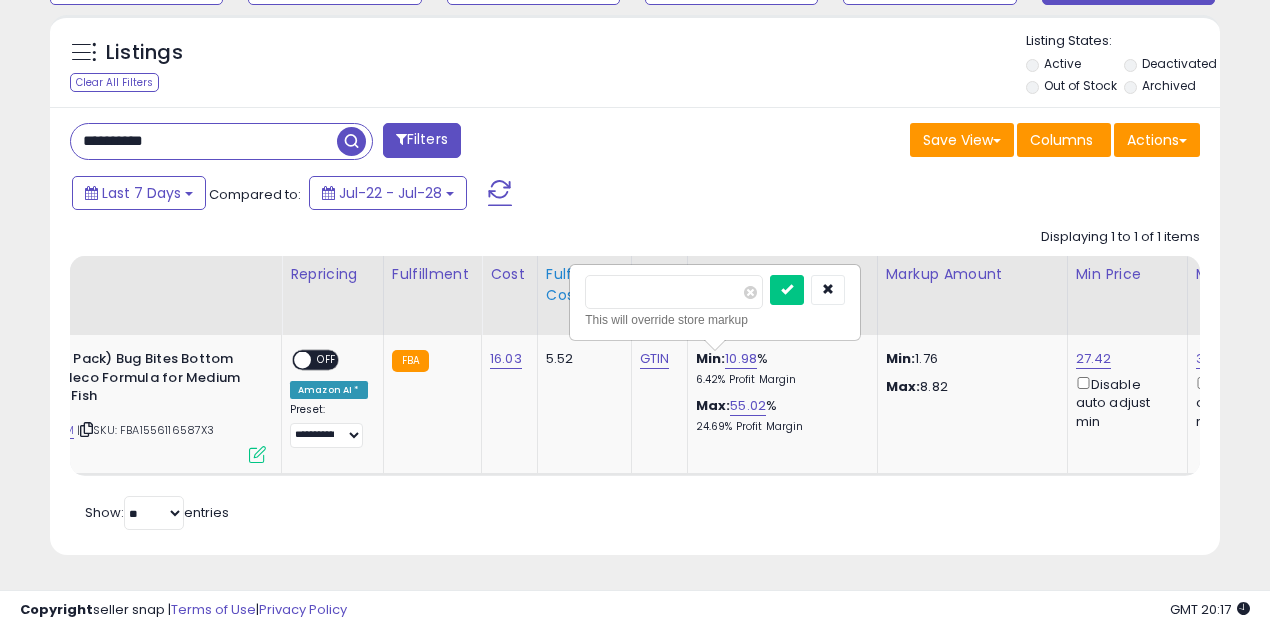 drag, startPoint x: 647, startPoint y: 282, endPoint x: 542, endPoint y: 282, distance: 105 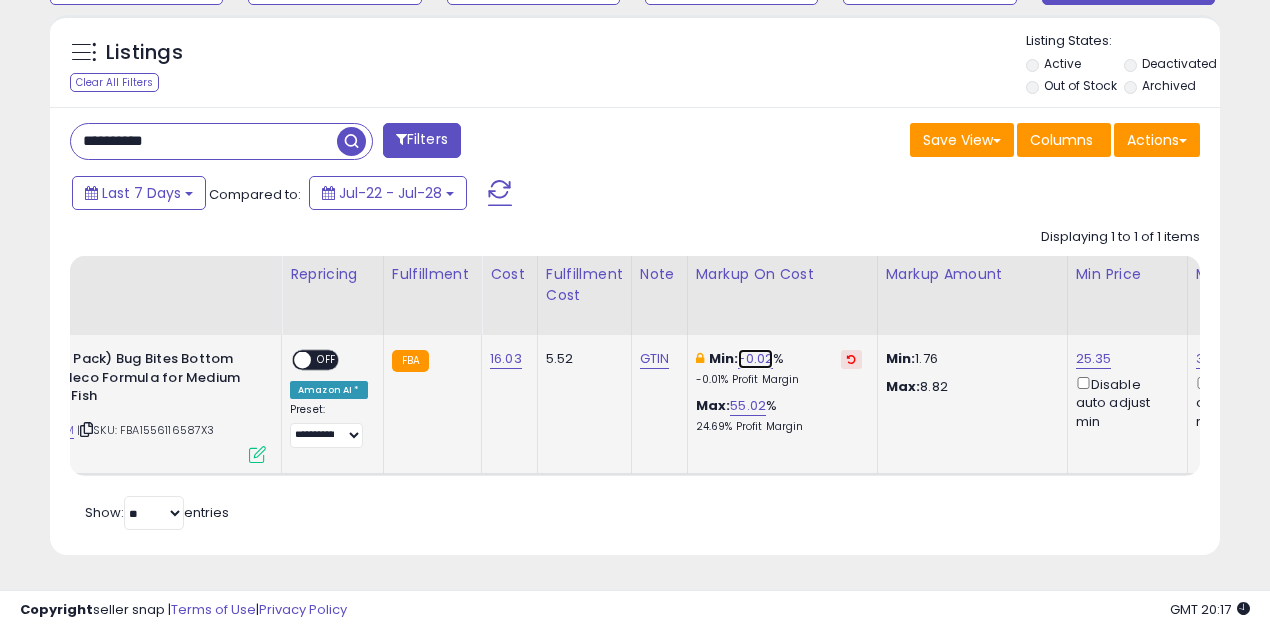 click on "-0.02" at bounding box center [755, 359] 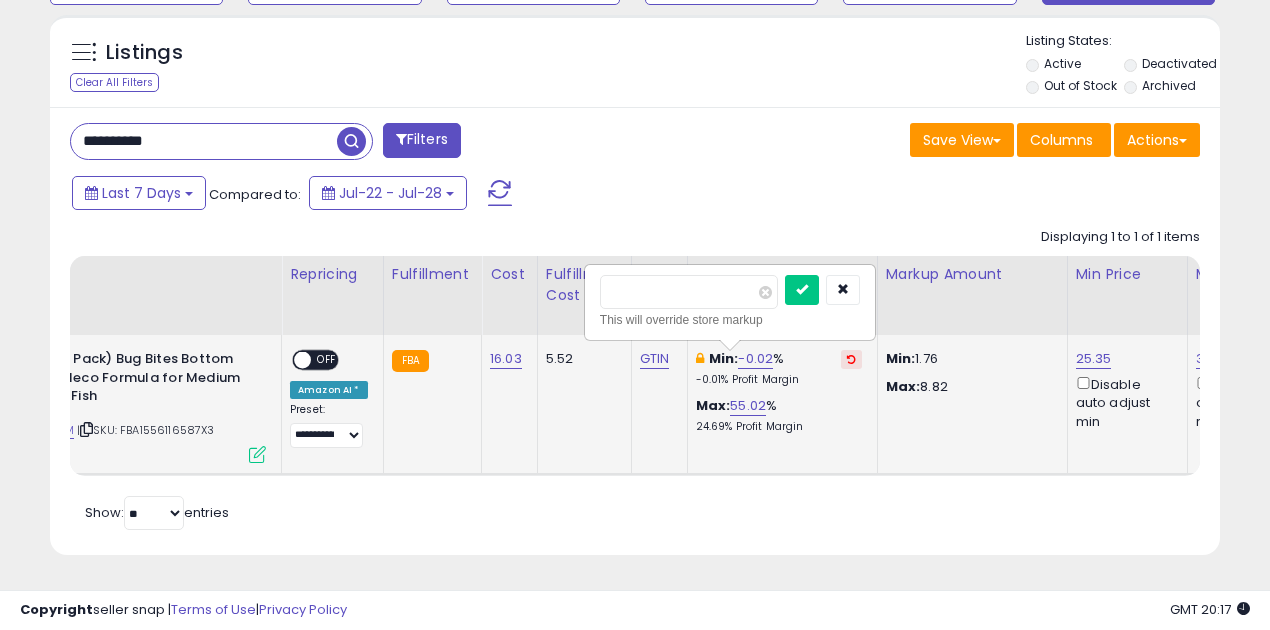 click on "*****" at bounding box center [689, 292] 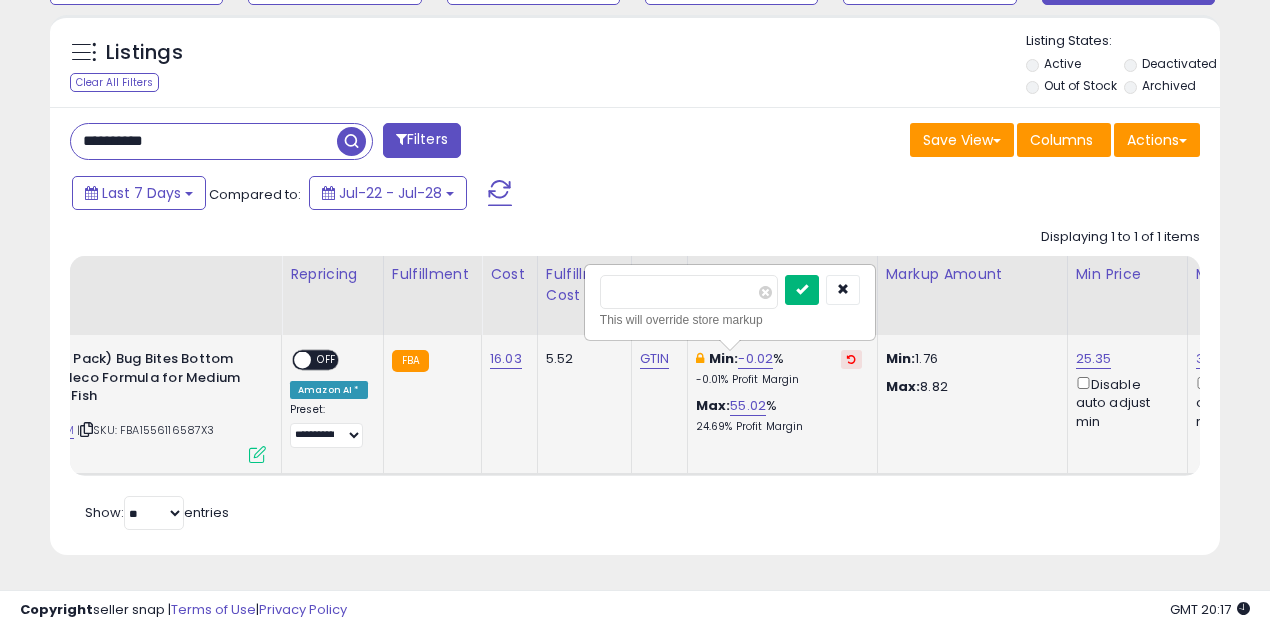 click at bounding box center (802, 290) 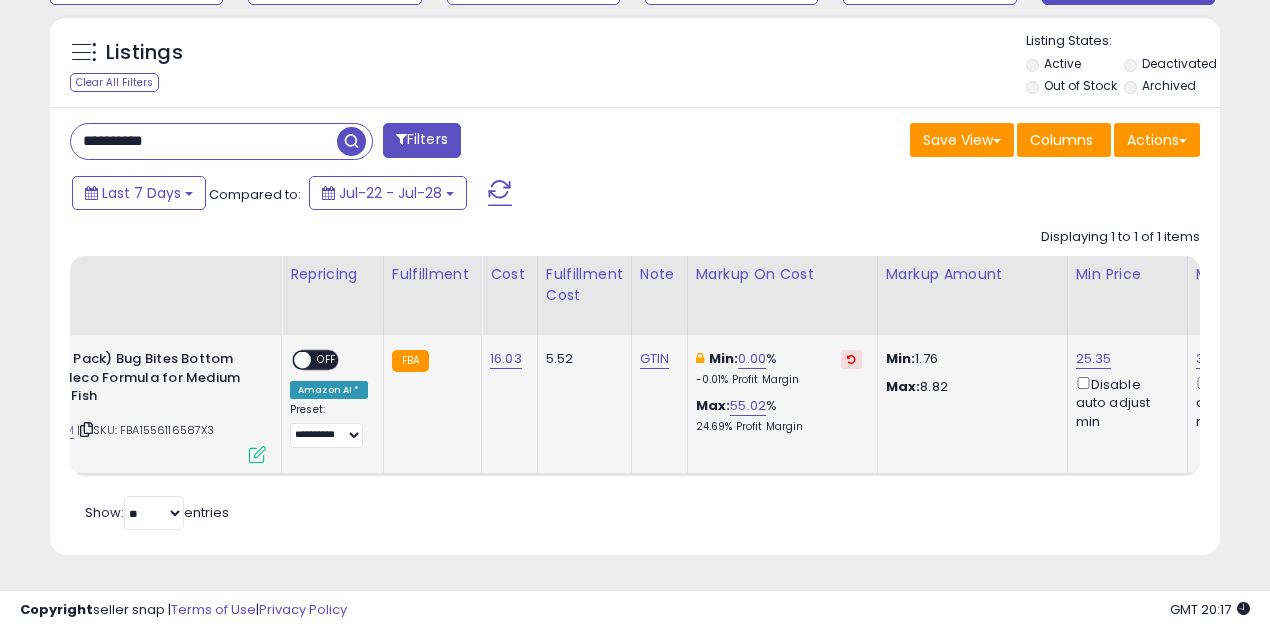 scroll, scrollTop: 0, scrollLeft: 632, axis: horizontal 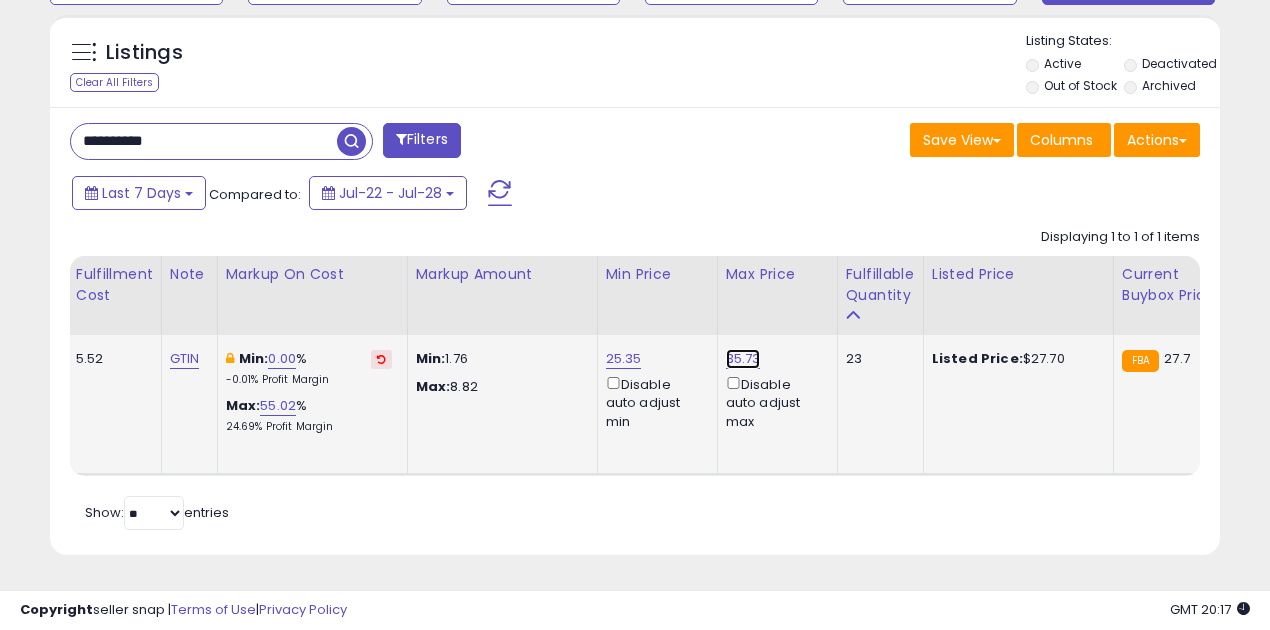 click on "35.73" at bounding box center (743, 359) 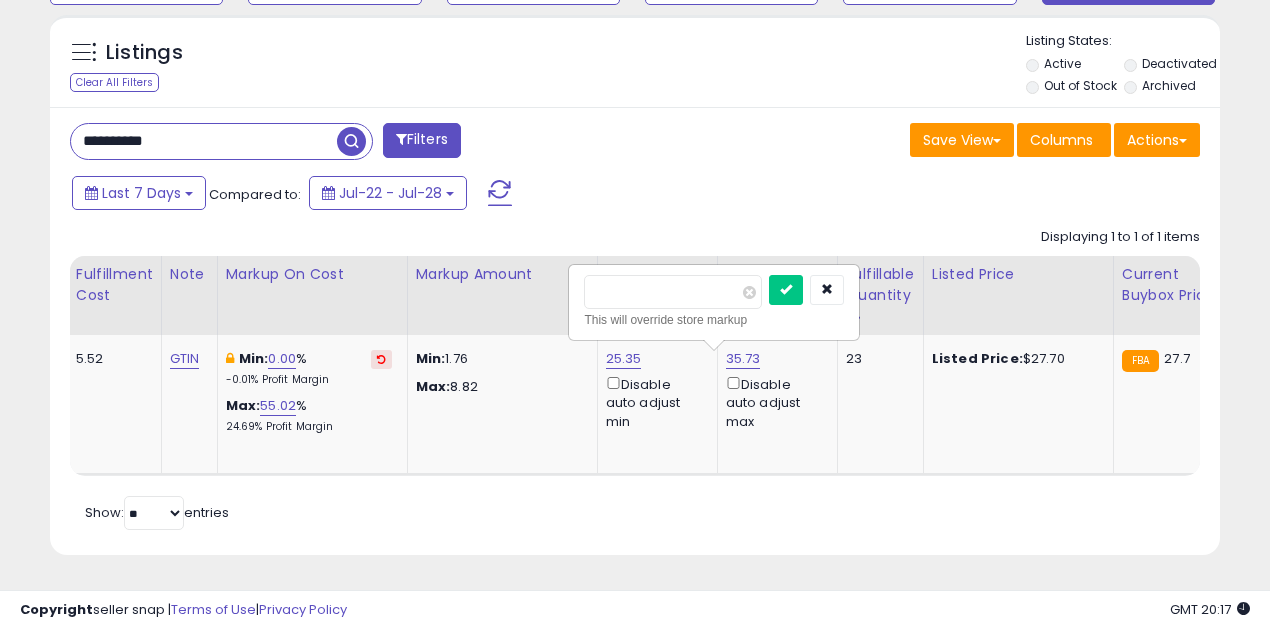 drag, startPoint x: 660, startPoint y: 293, endPoint x: 560, endPoint y: 282, distance: 100.60318 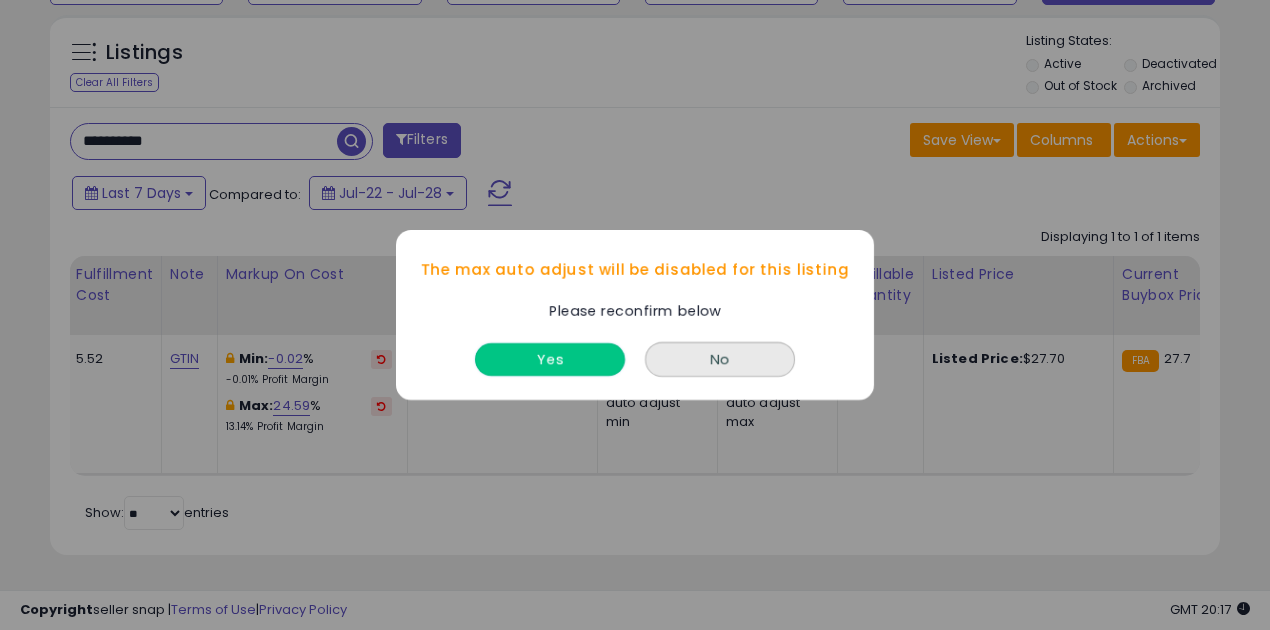 click on "Yes" at bounding box center [550, 359] 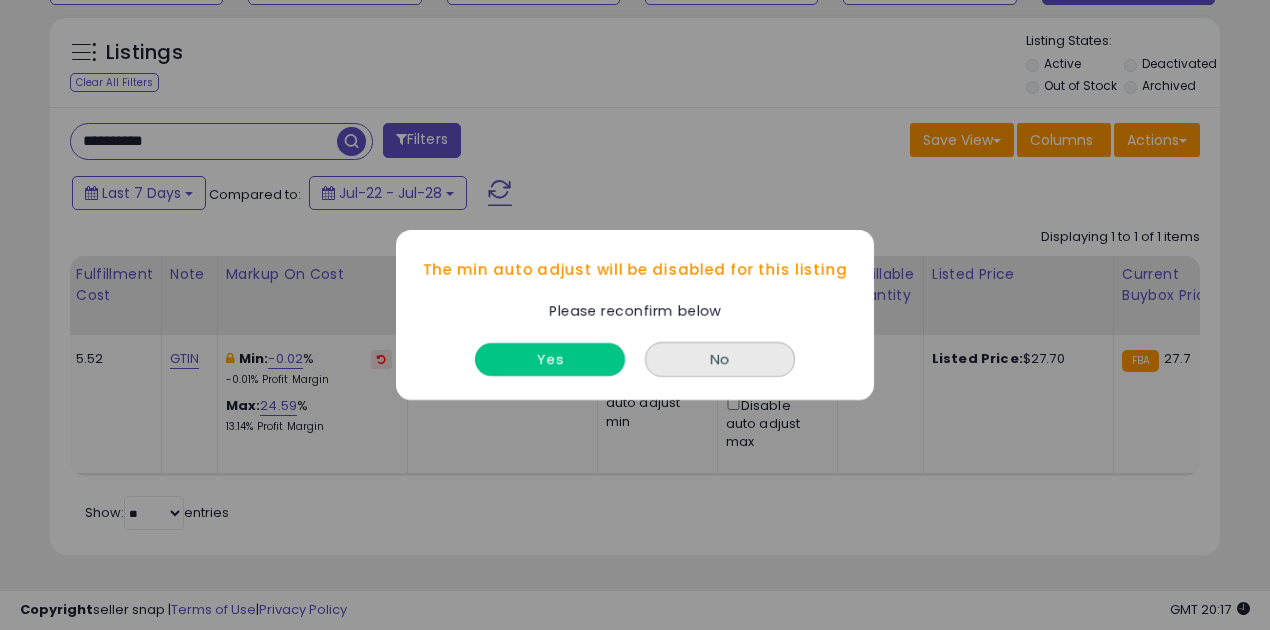 click on "Yes" at bounding box center (550, 359) 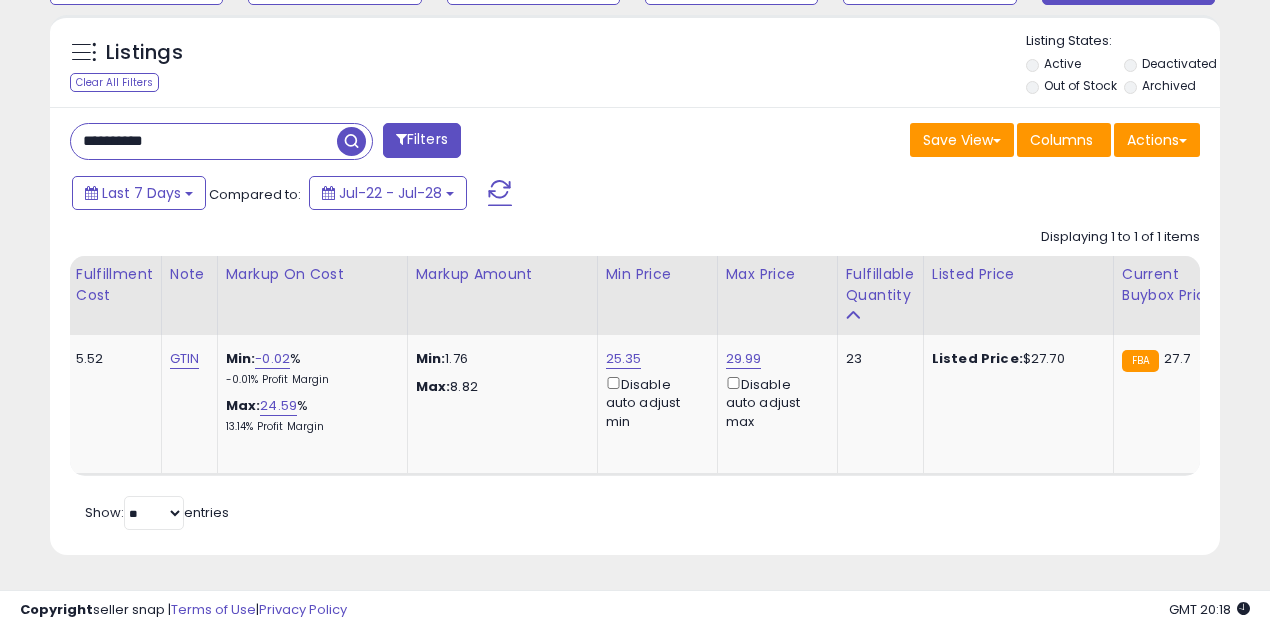 click on "**********" at bounding box center (204, 141) 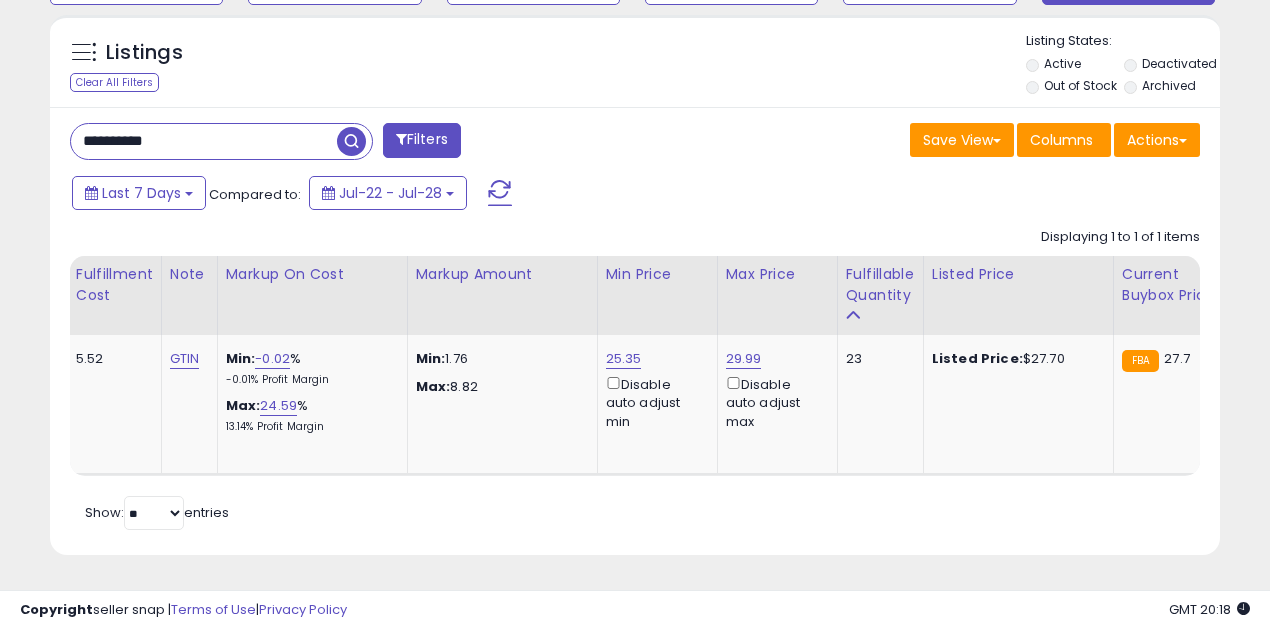 paste 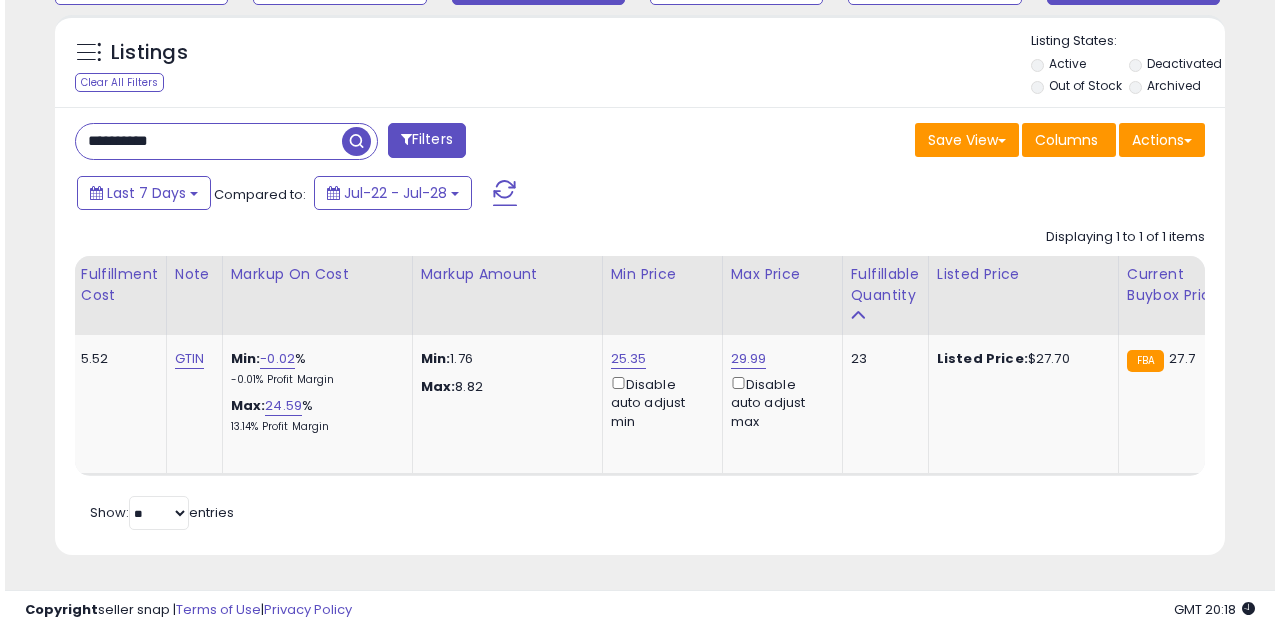 scroll, scrollTop: 583, scrollLeft: 0, axis: vertical 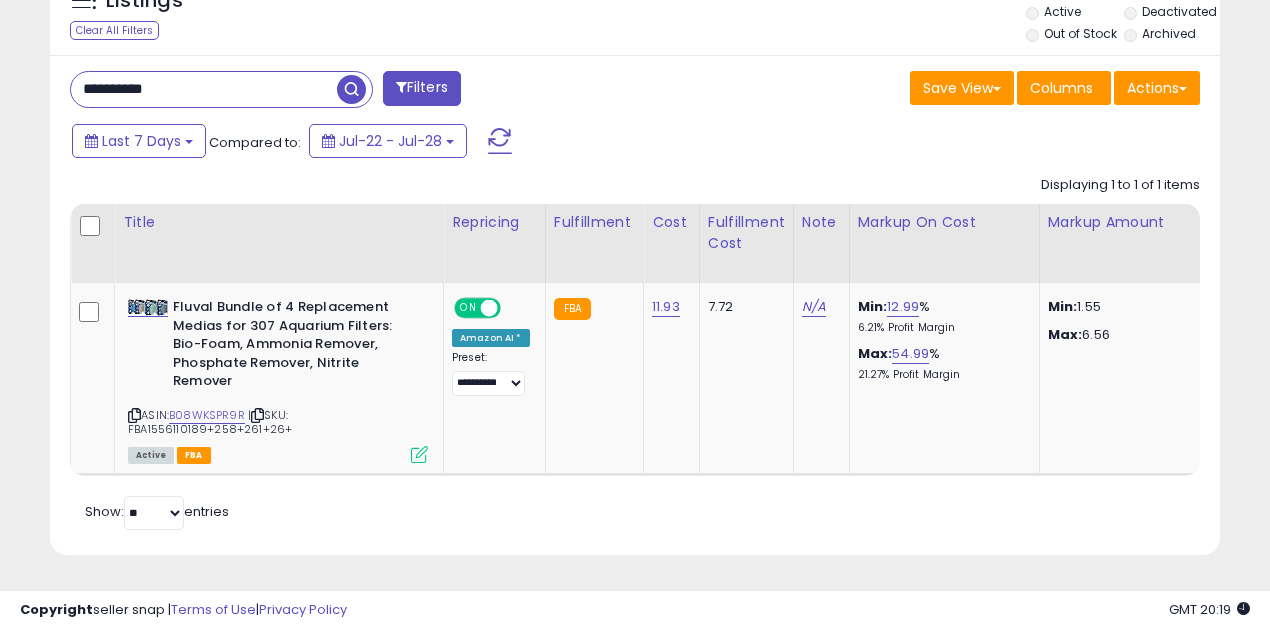 click on "**********" at bounding box center (345, 91) 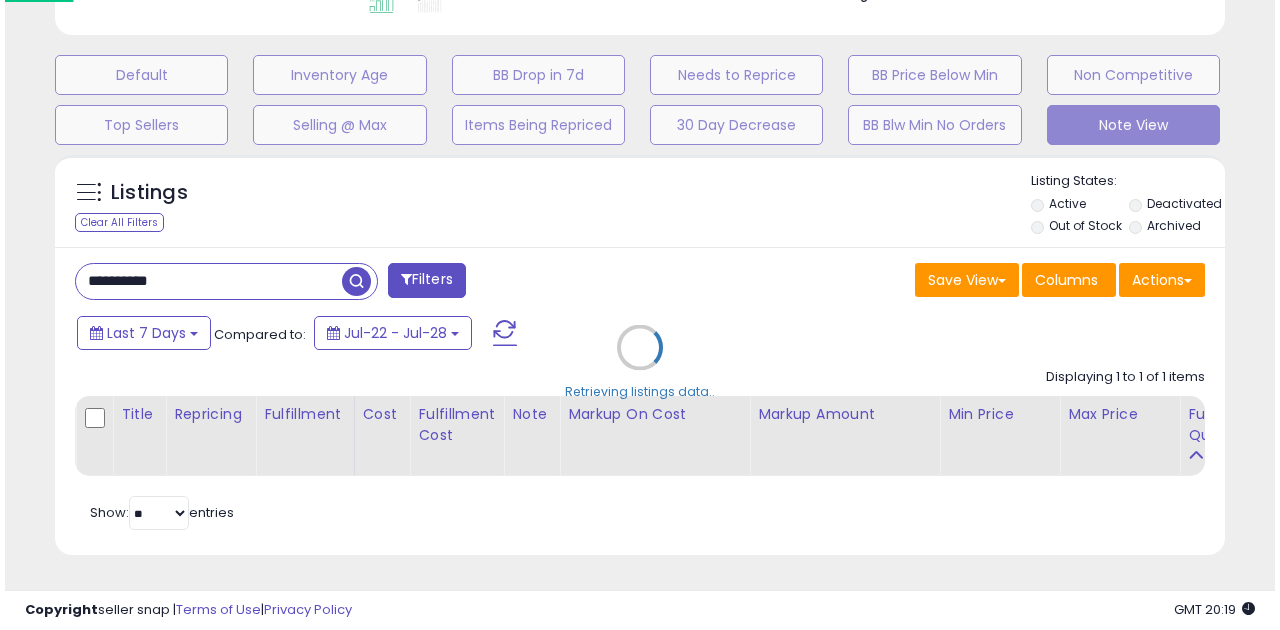 scroll, scrollTop: 583, scrollLeft: 0, axis: vertical 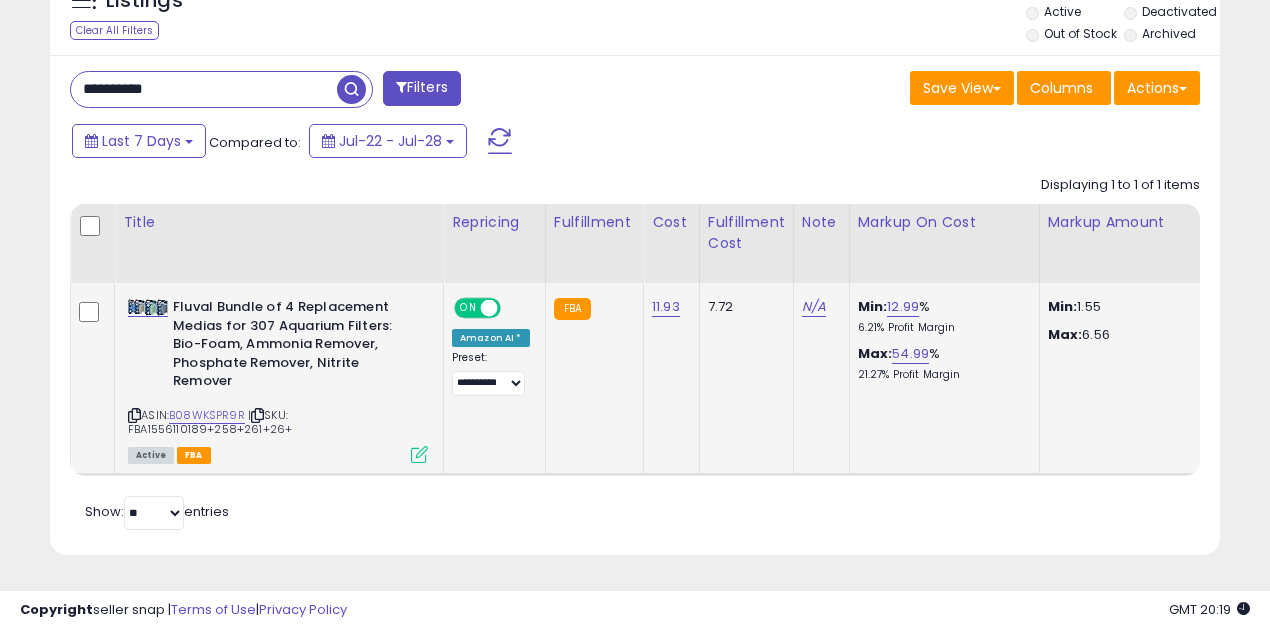 click at bounding box center [489, 308] 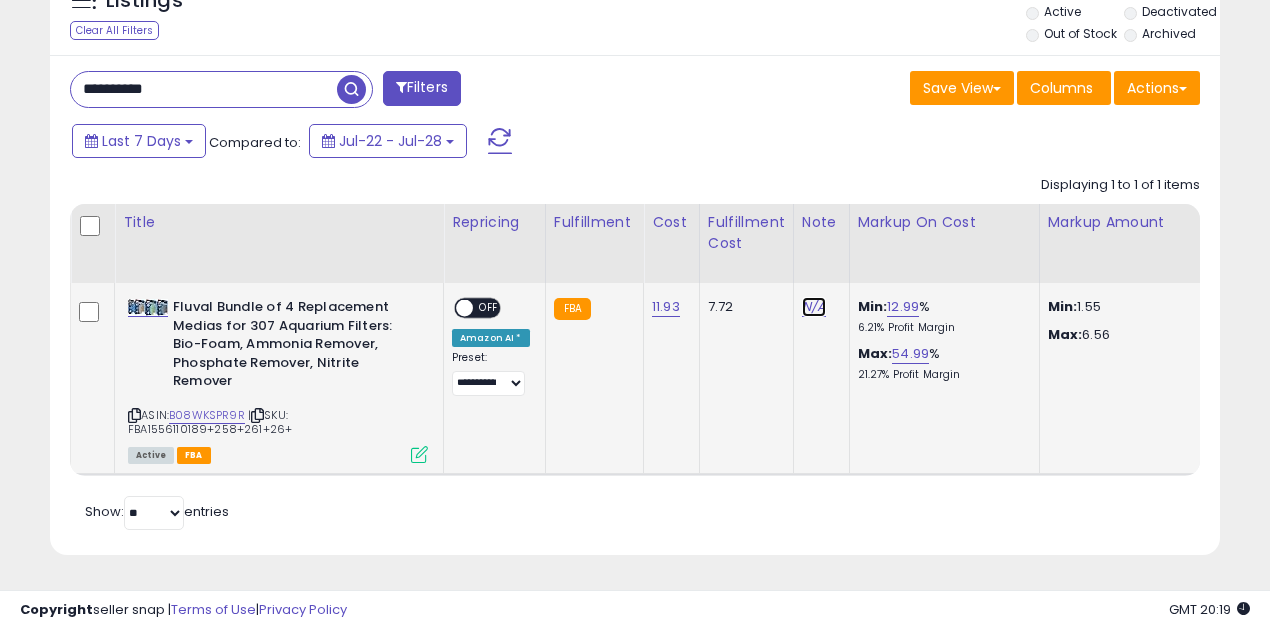 click on "N/A" at bounding box center (814, 307) 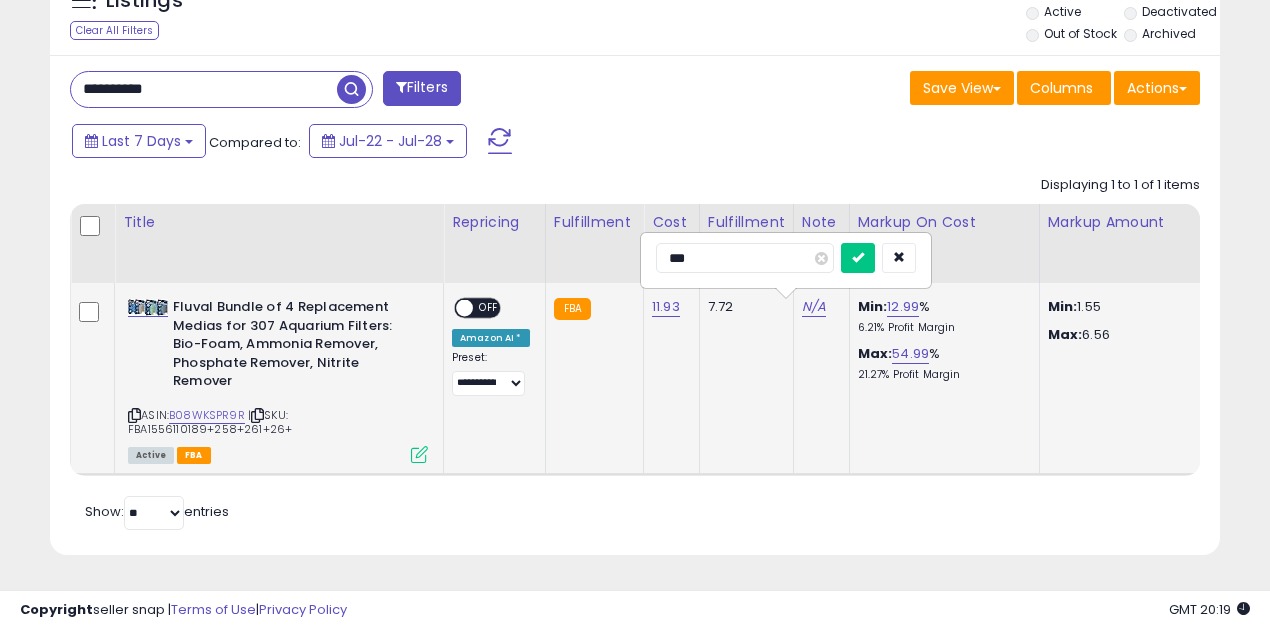 type on "****" 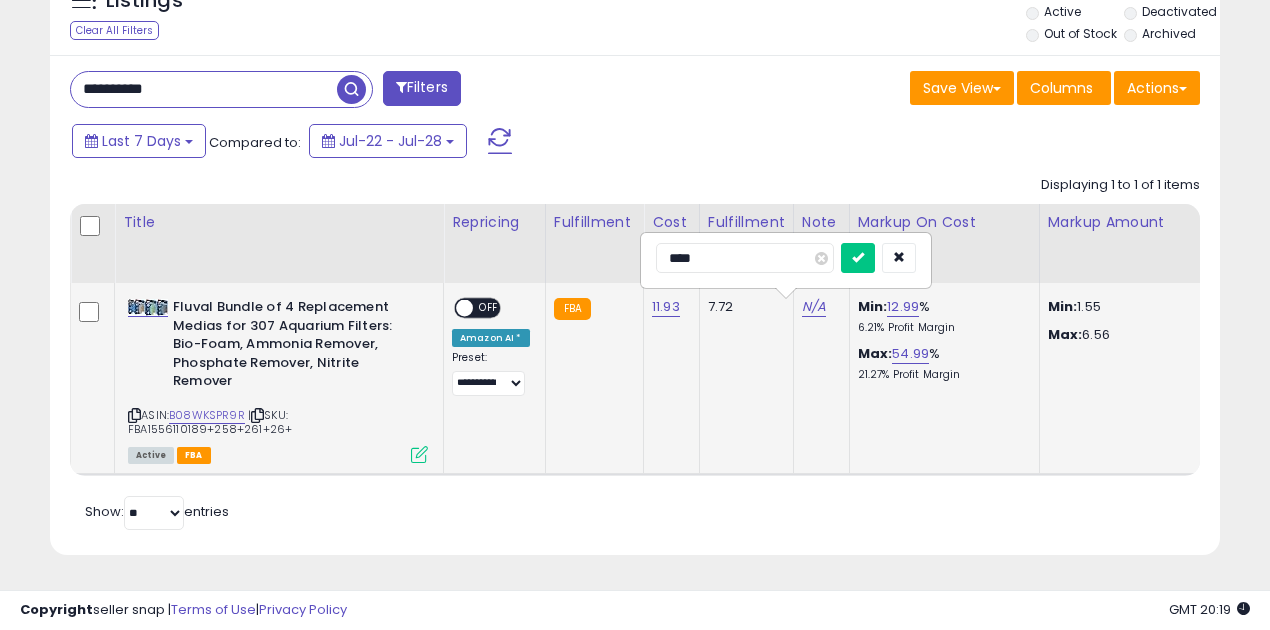 click at bounding box center [858, 258] 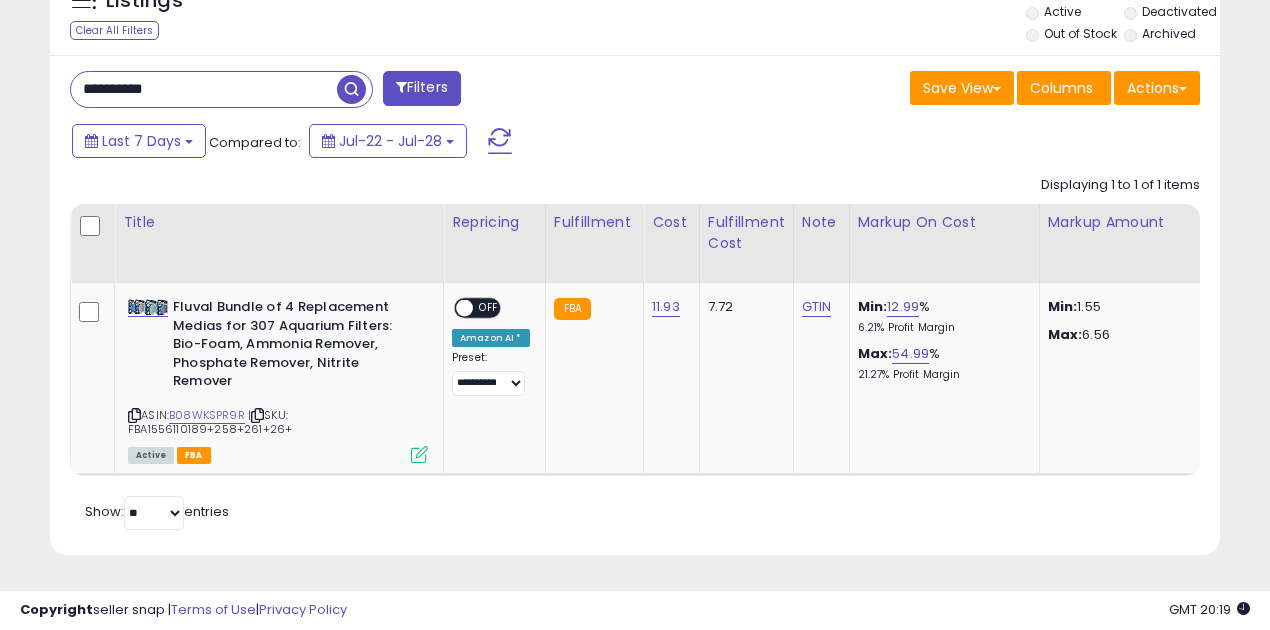 scroll, scrollTop: 0, scrollLeft: 275, axis: horizontal 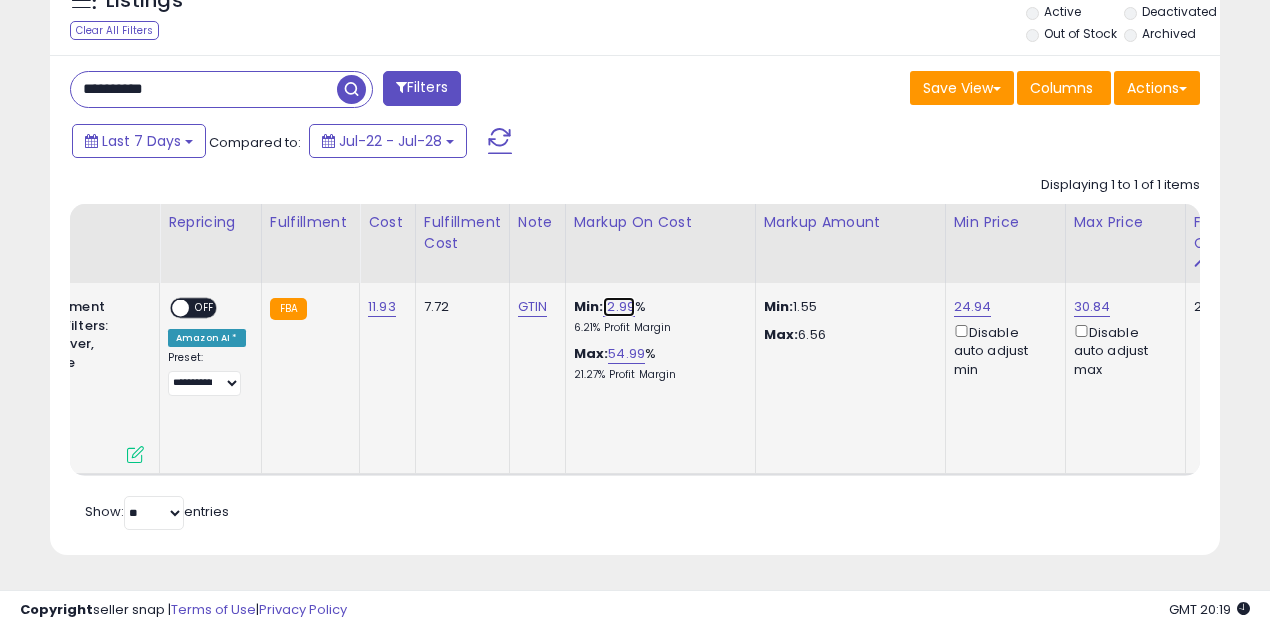 click on "12.99" at bounding box center [619, 307] 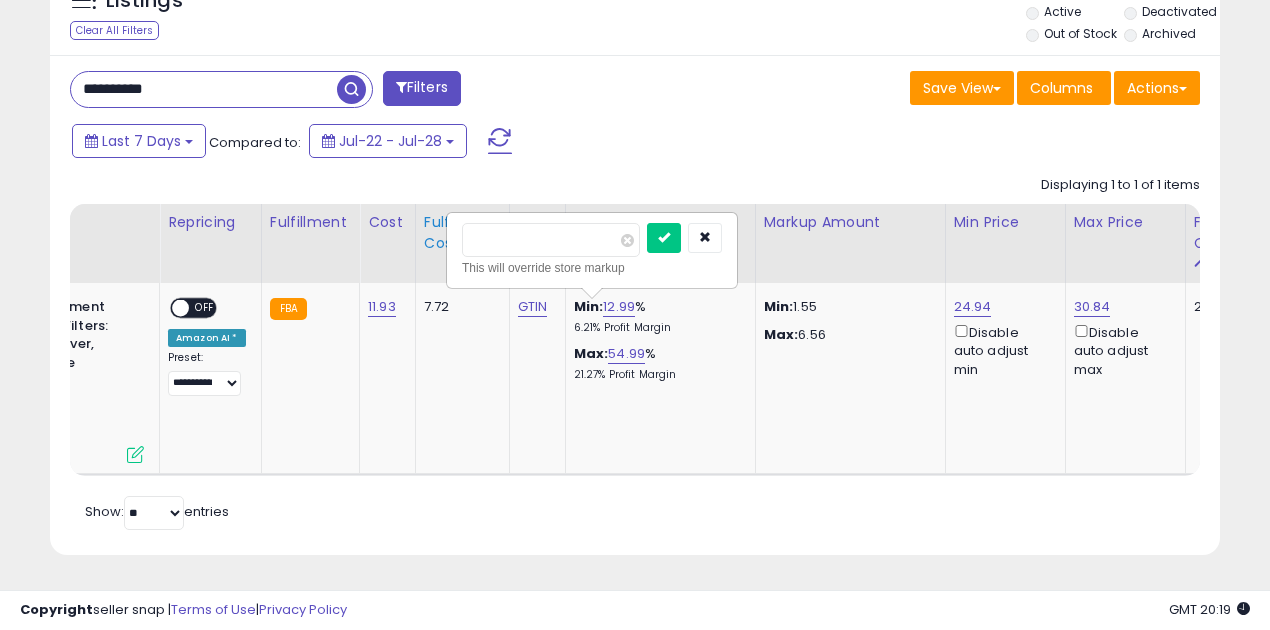 drag, startPoint x: 542, startPoint y: 224, endPoint x: 423, endPoint y: 224, distance: 119 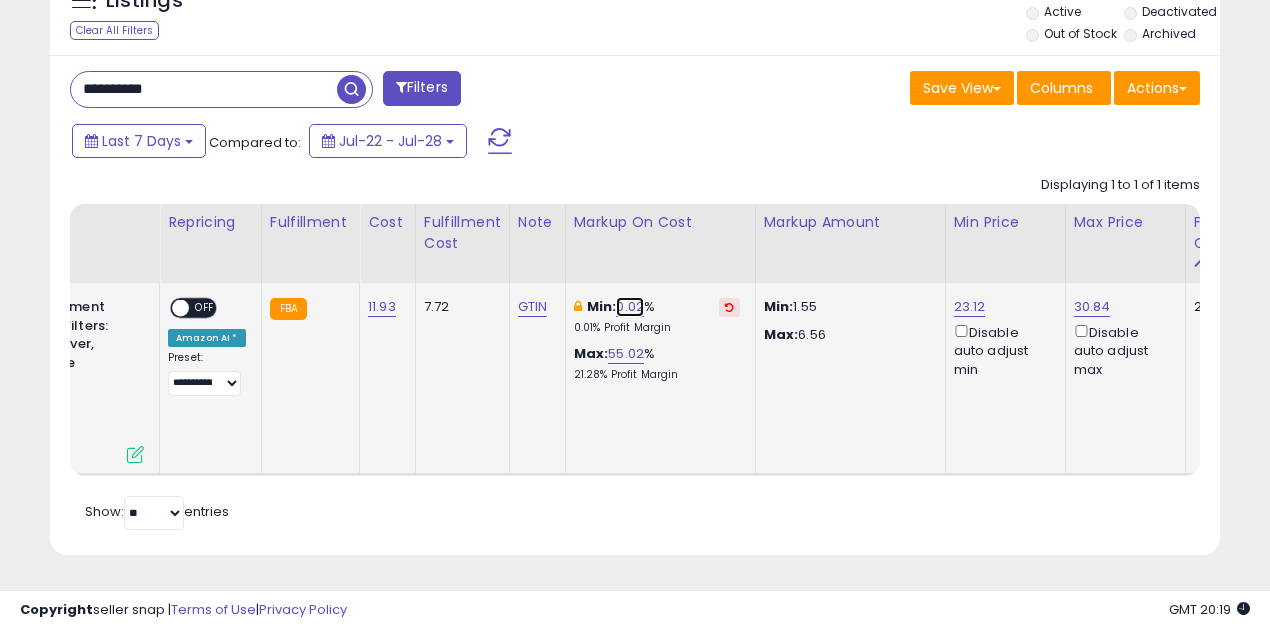 click on "0.02" at bounding box center [630, 307] 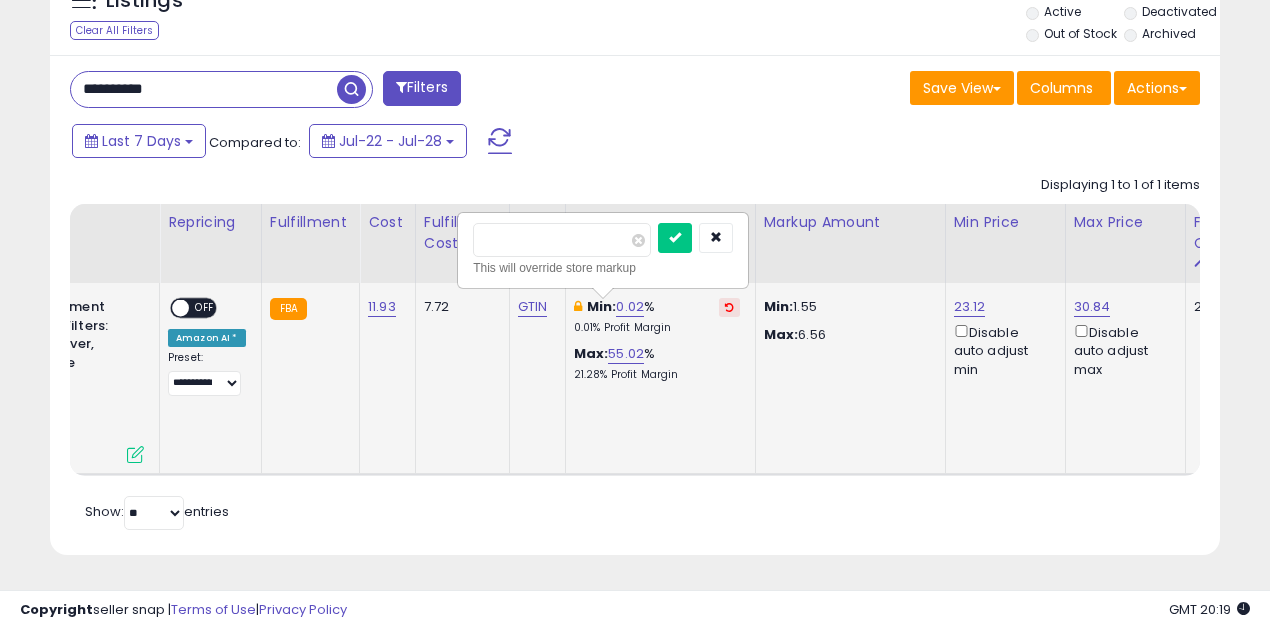 click on "****" at bounding box center [562, 240] 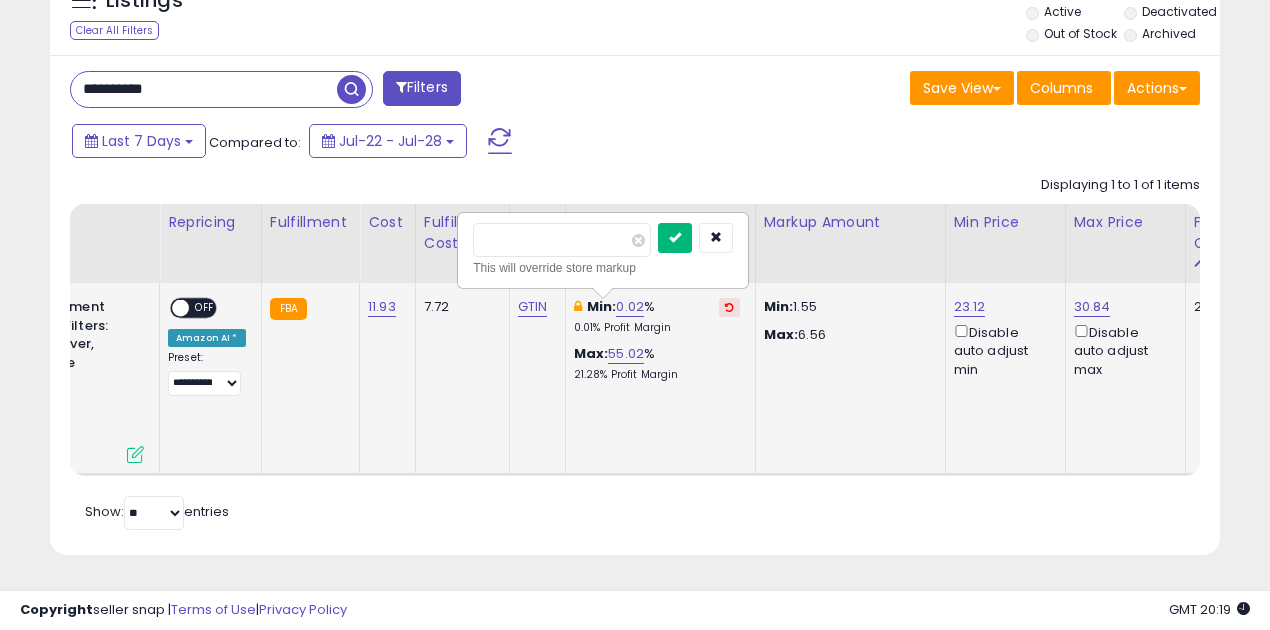 drag, startPoint x: 706, startPoint y: 232, endPoint x: 701, endPoint y: 244, distance: 13 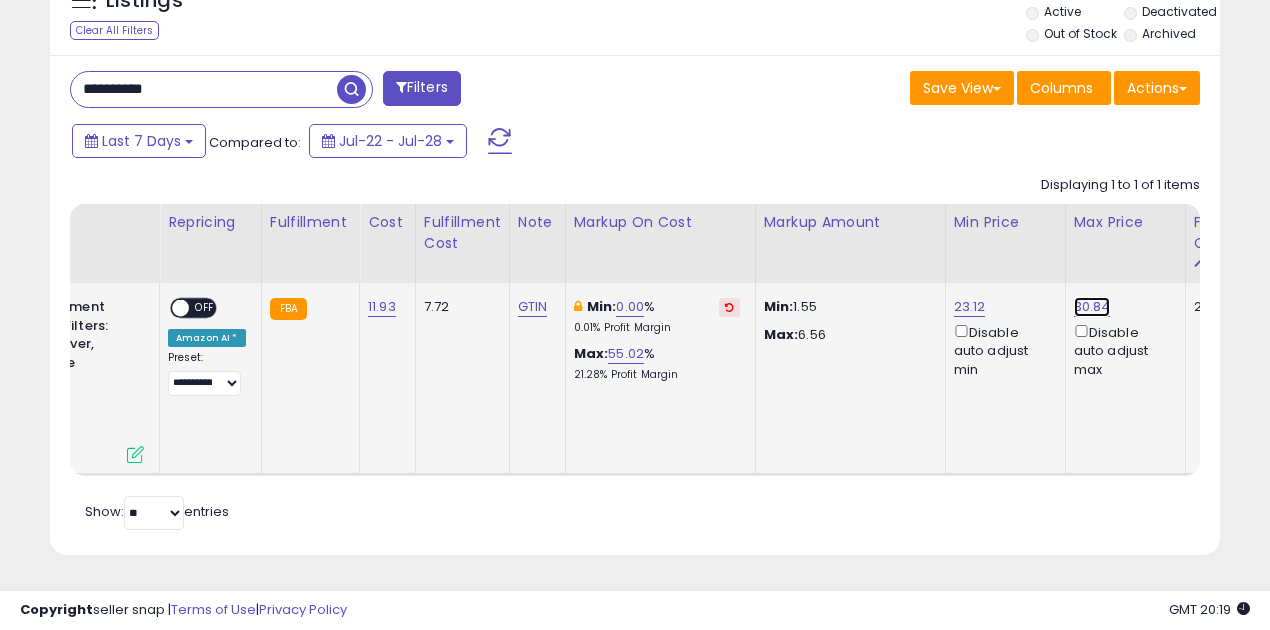 click on "30.84" at bounding box center (1092, 307) 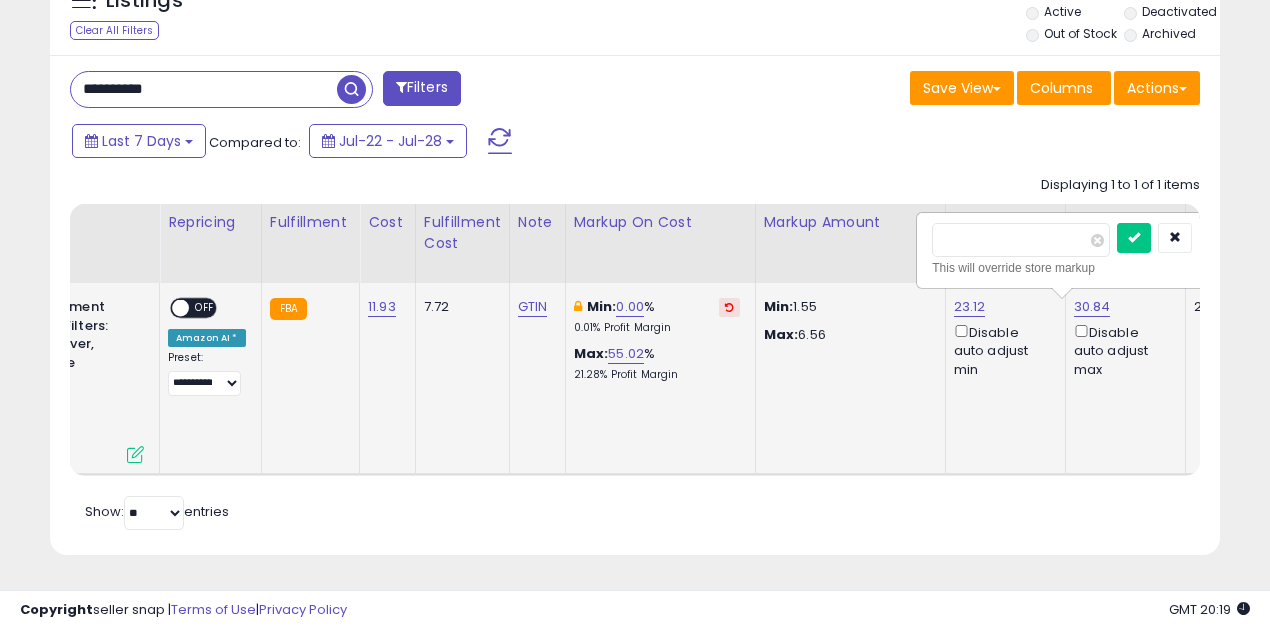 scroll, scrollTop: 0, scrollLeft: 364, axis: horizontal 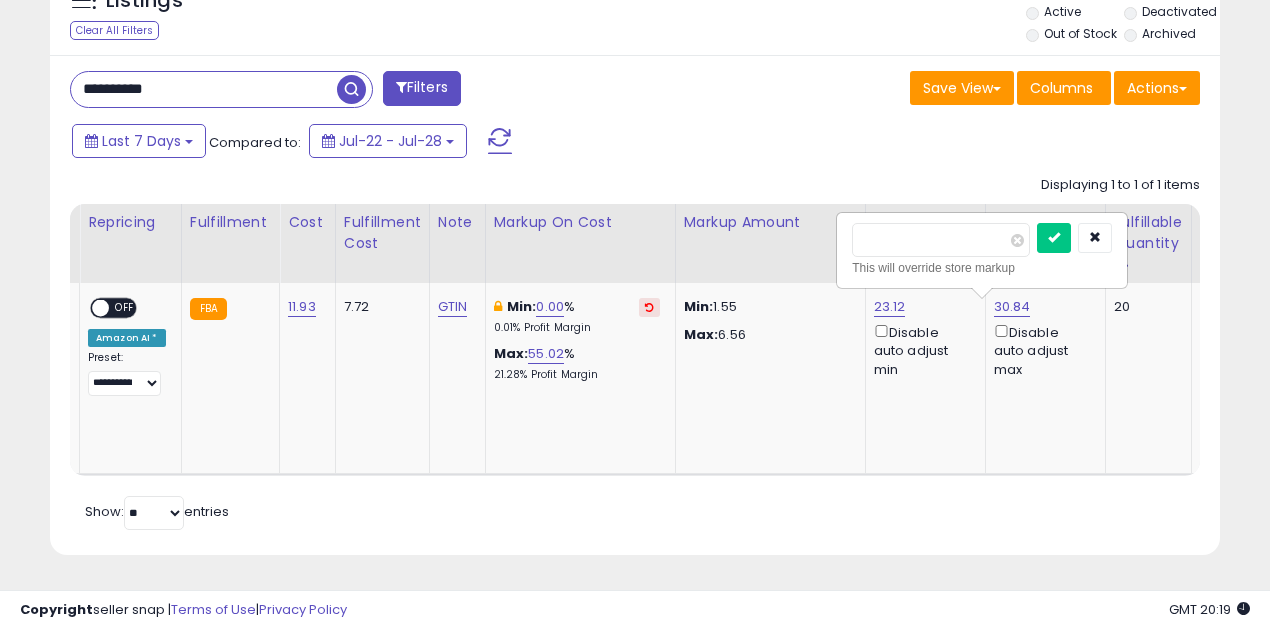 drag, startPoint x: 862, startPoint y: 235, endPoint x: 789, endPoint y: 242, distance: 73.33485 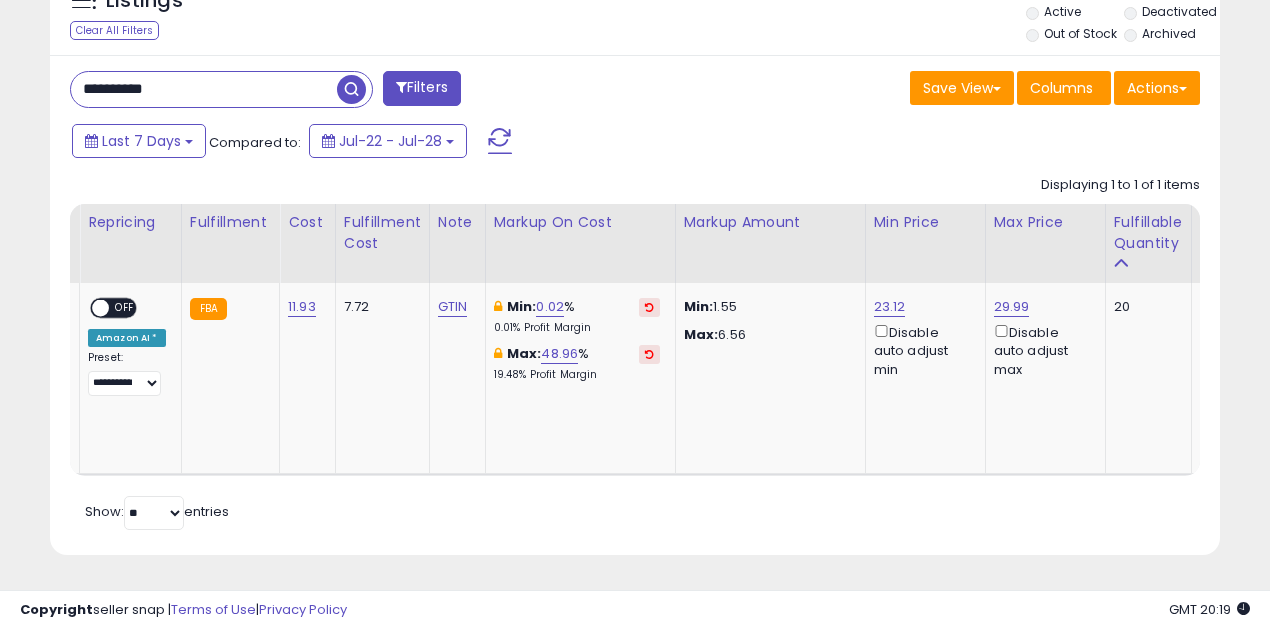 scroll, scrollTop: 0, scrollLeft: 689, axis: horizontal 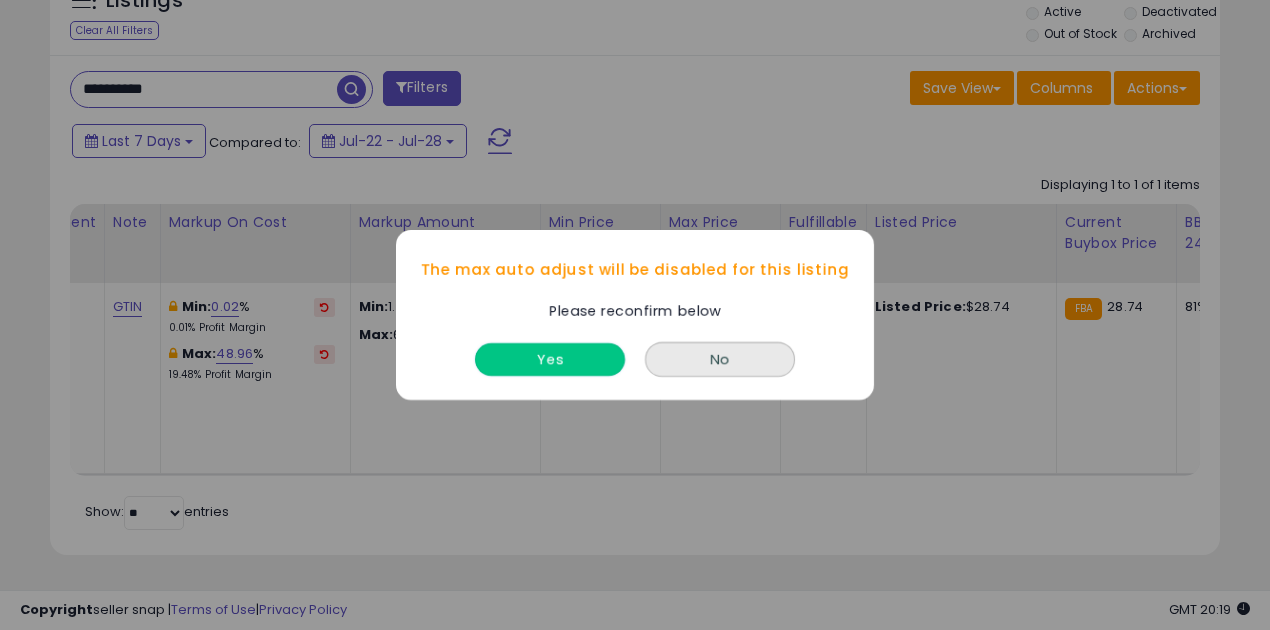 click on "Yes" at bounding box center [550, 359] 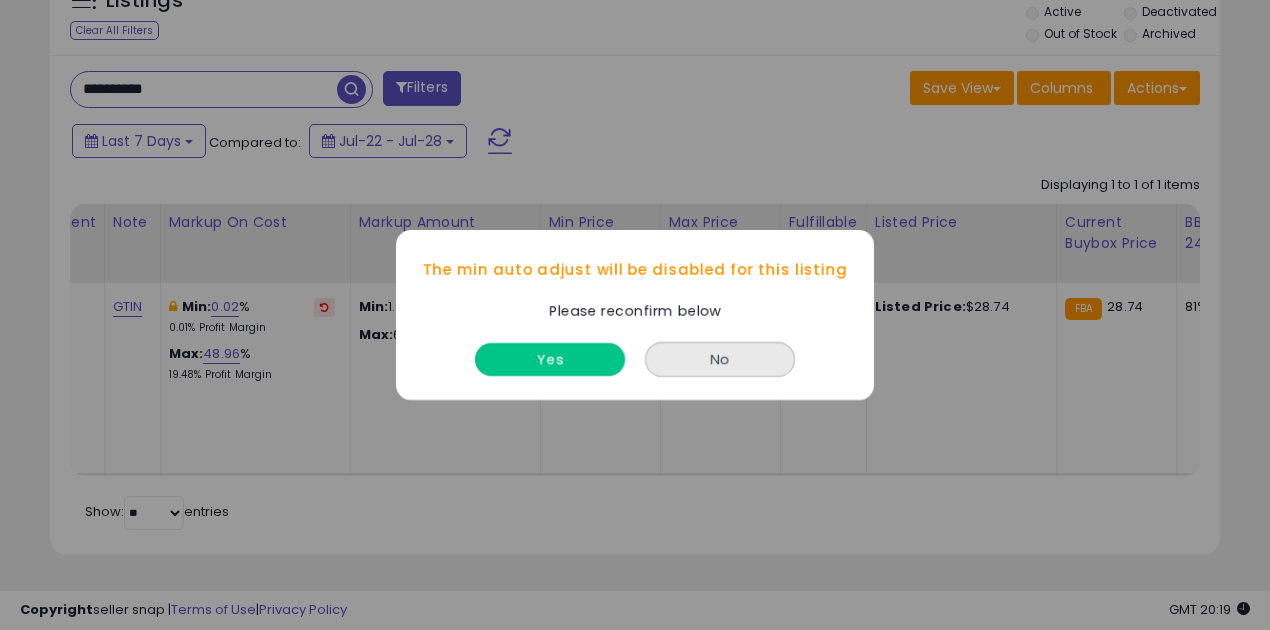 click on "Yes" at bounding box center (550, 359) 